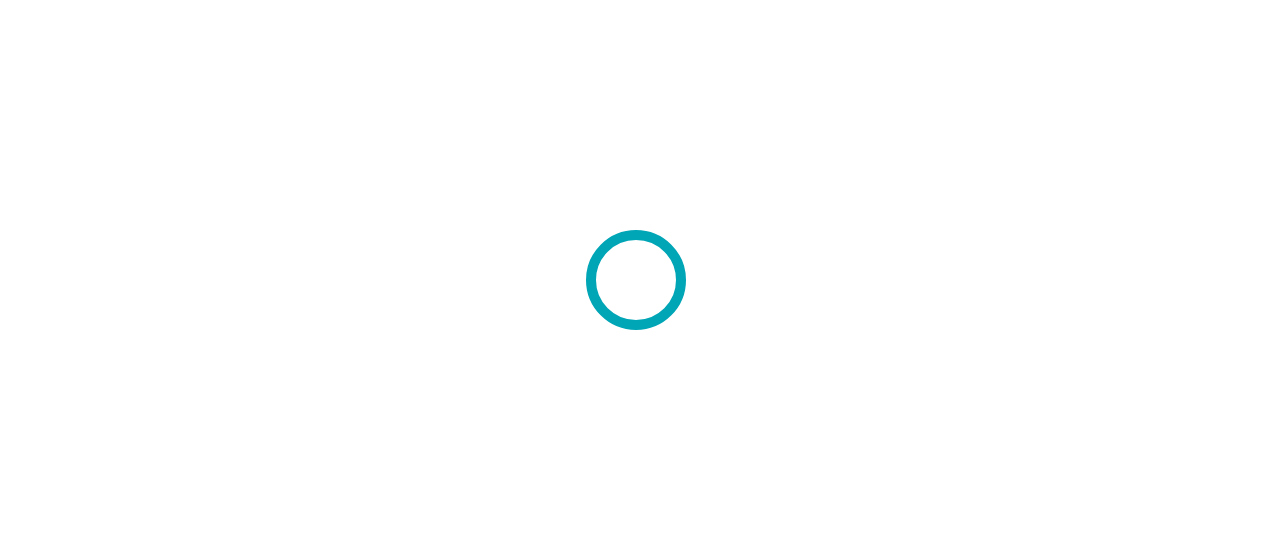 scroll, scrollTop: 0, scrollLeft: 0, axis: both 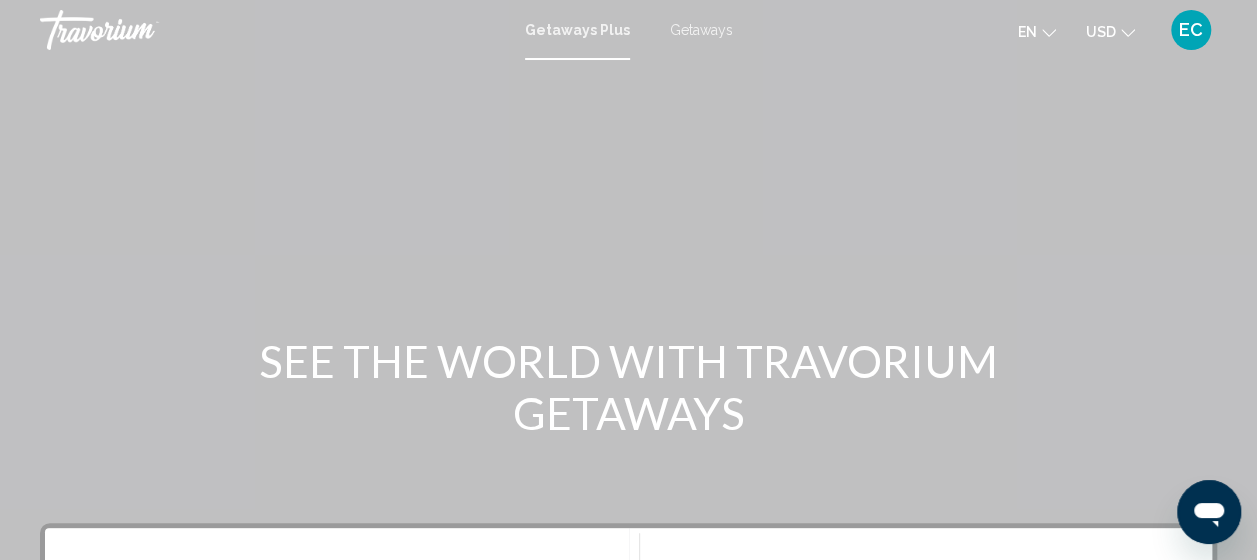 click on "Getaways" at bounding box center (701, 30) 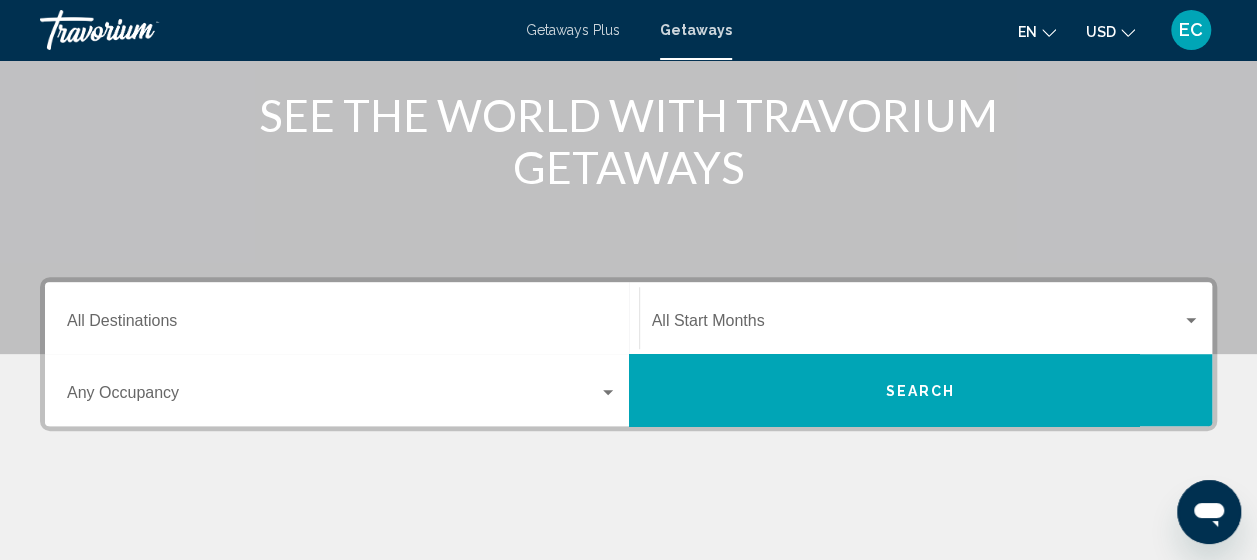 scroll, scrollTop: 255, scrollLeft: 0, axis: vertical 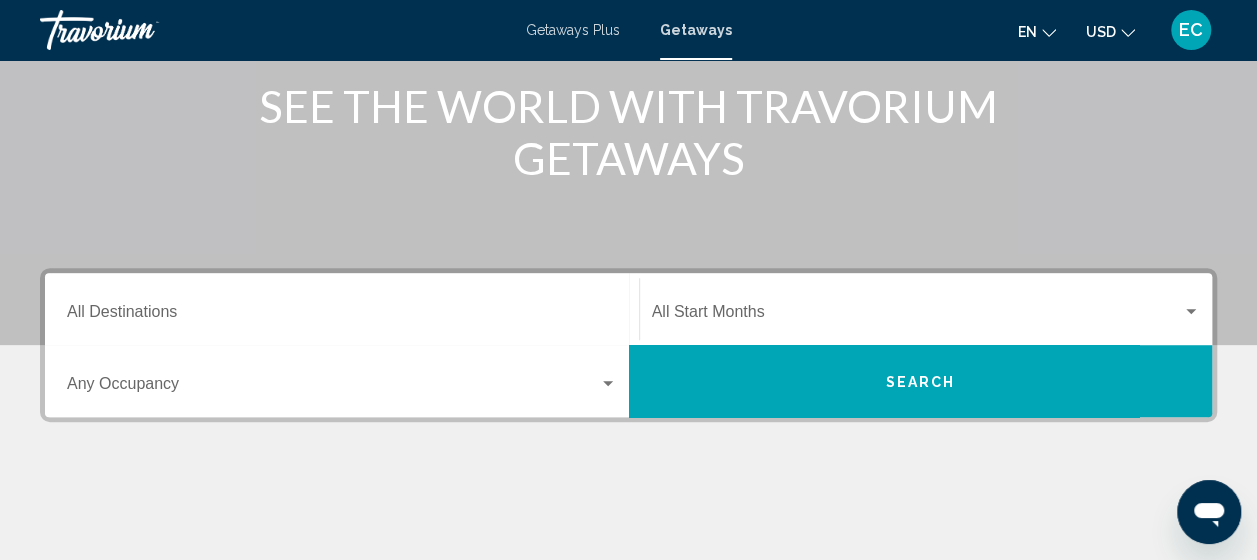click on "Destination All Destinations" at bounding box center (342, 316) 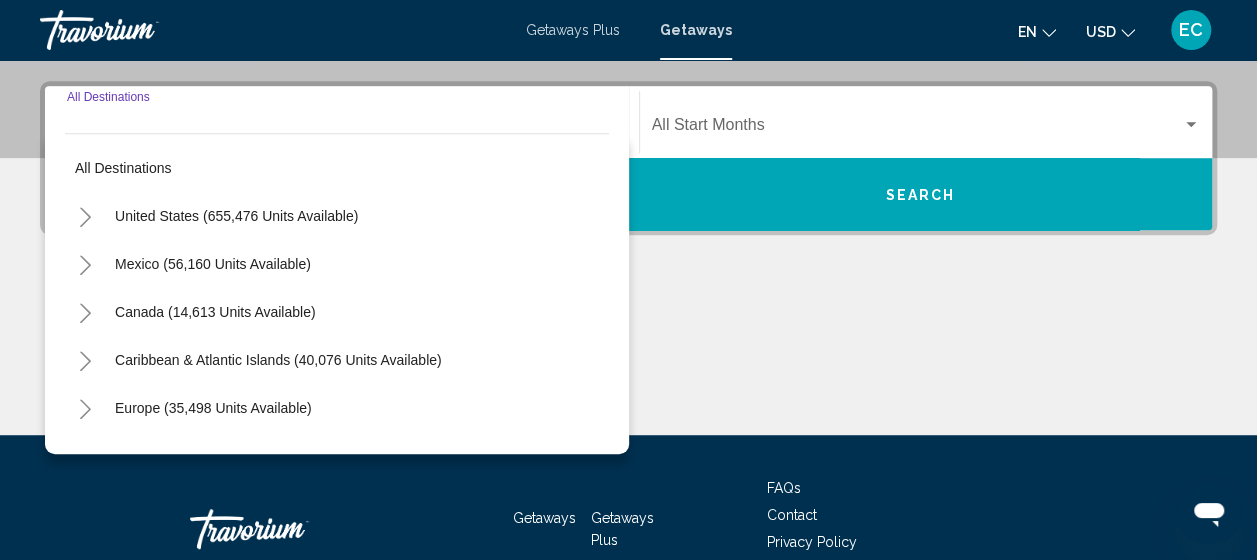 scroll, scrollTop: 458, scrollLeft: 0, axis: vertical 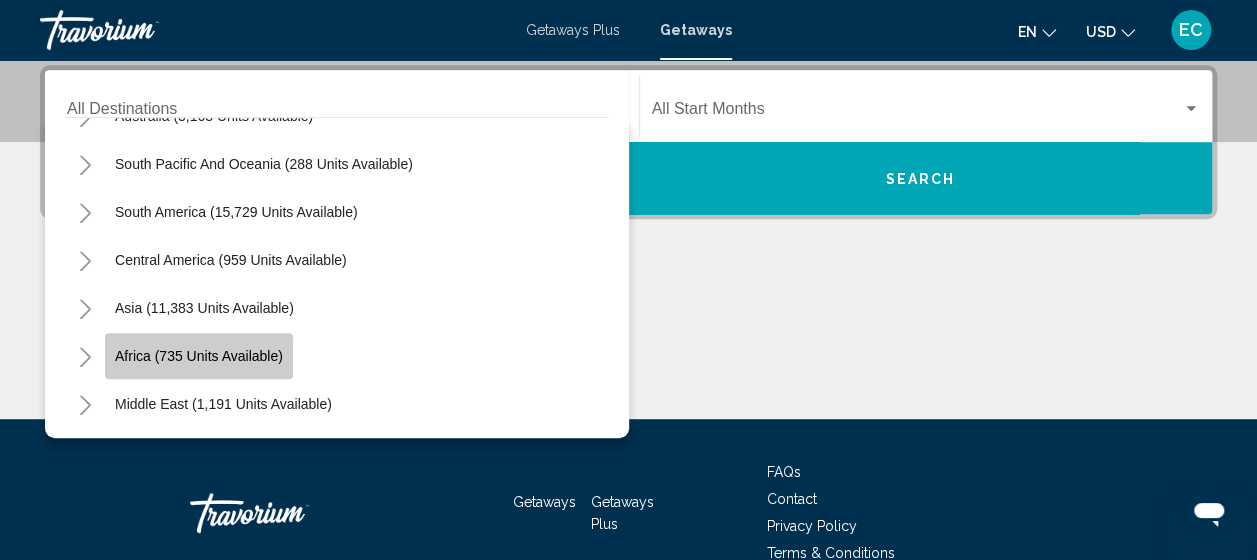click on "Africa (735 units available)" 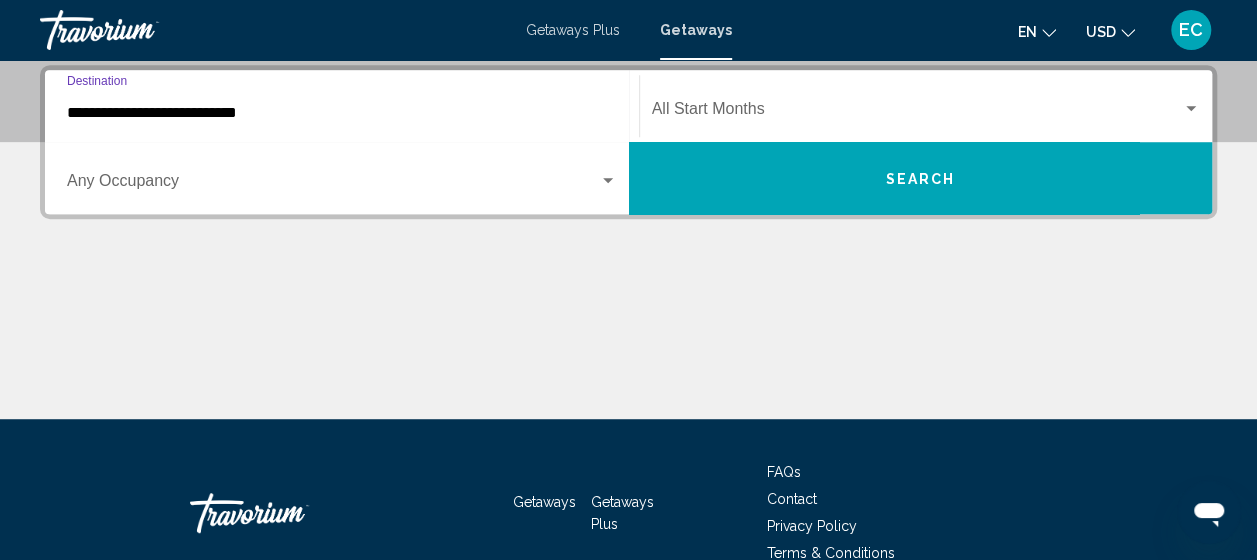 click on "**********" at bounding box center (342, 113) 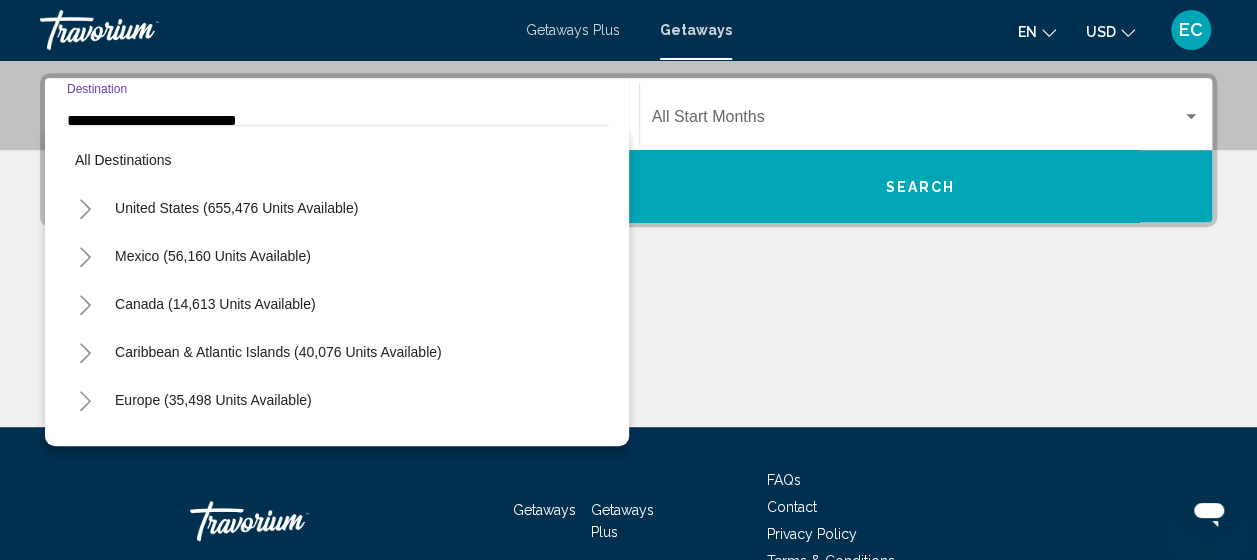 scroll, scrollTop: 407, scrollLeft: 0, axis: vertical 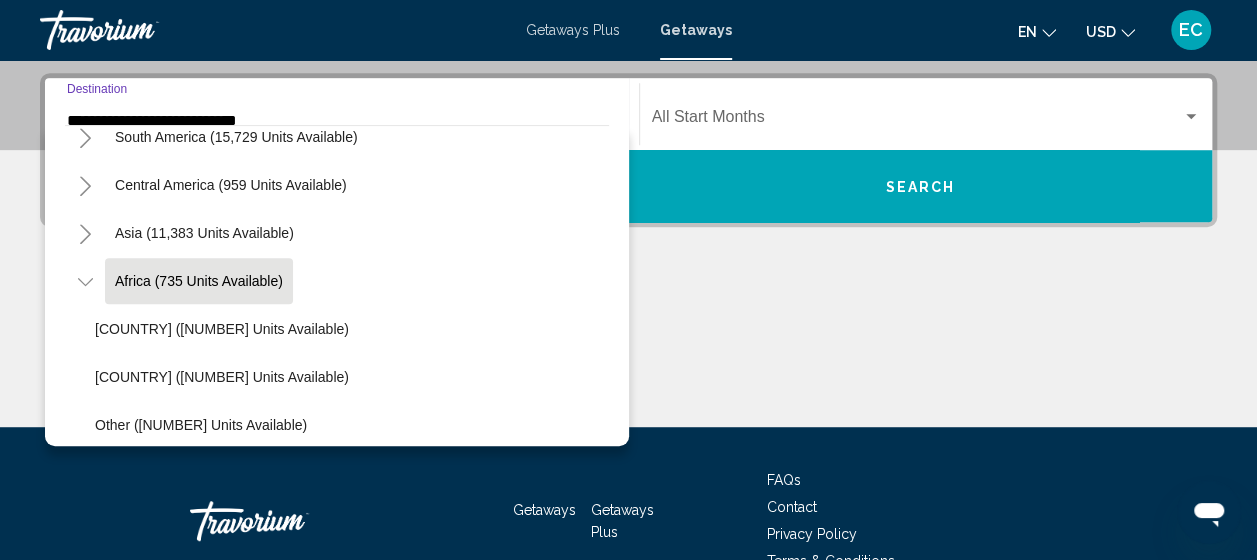 click on "**********" at bounding box center [342, 121] 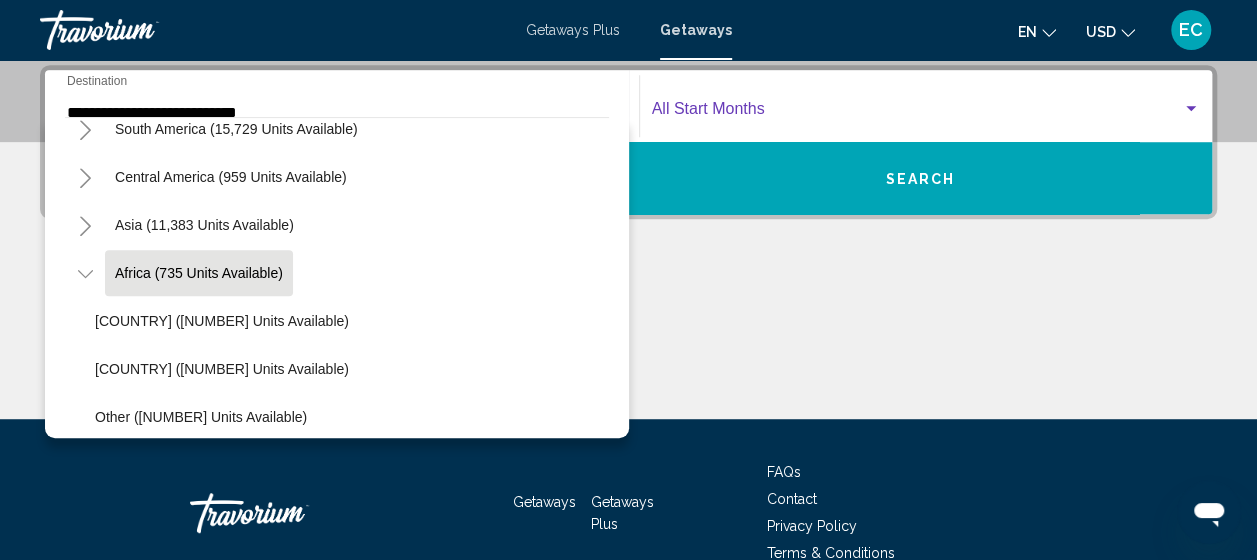 click at bounding box center [917, 113] 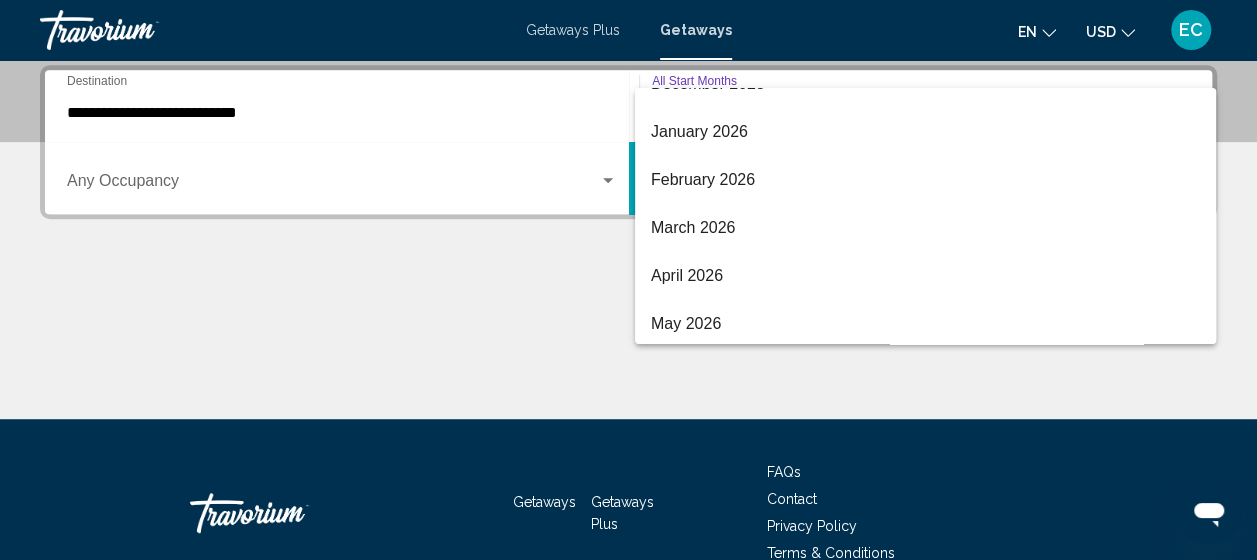 scroll, scrollTop: 278, scrollLeft: 0, axis: vertical 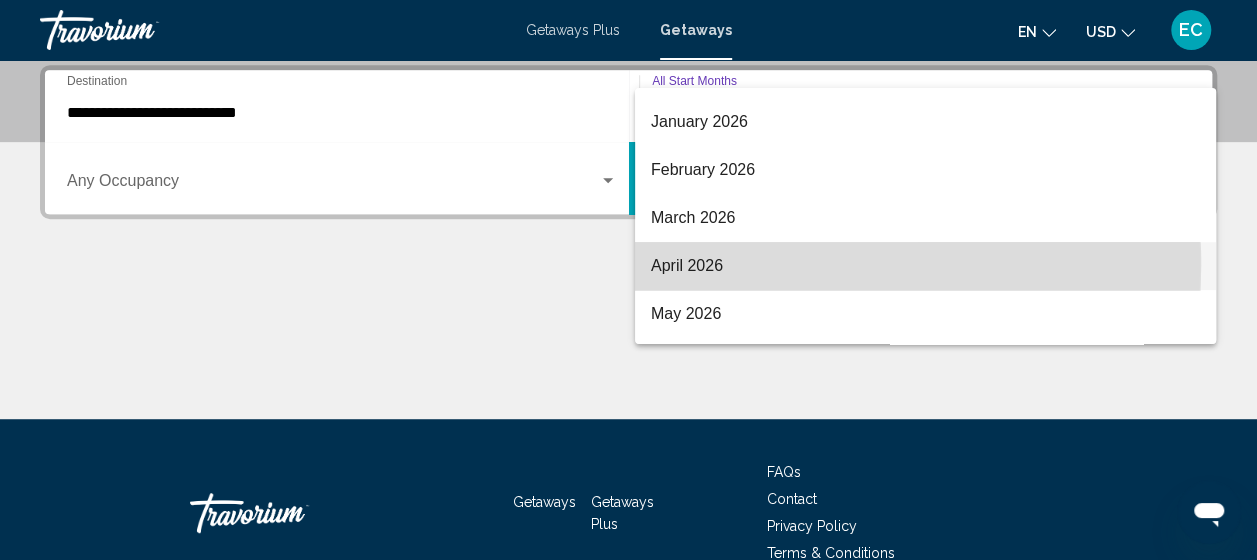 click on "April 2026" at bounding box center (925, 266) 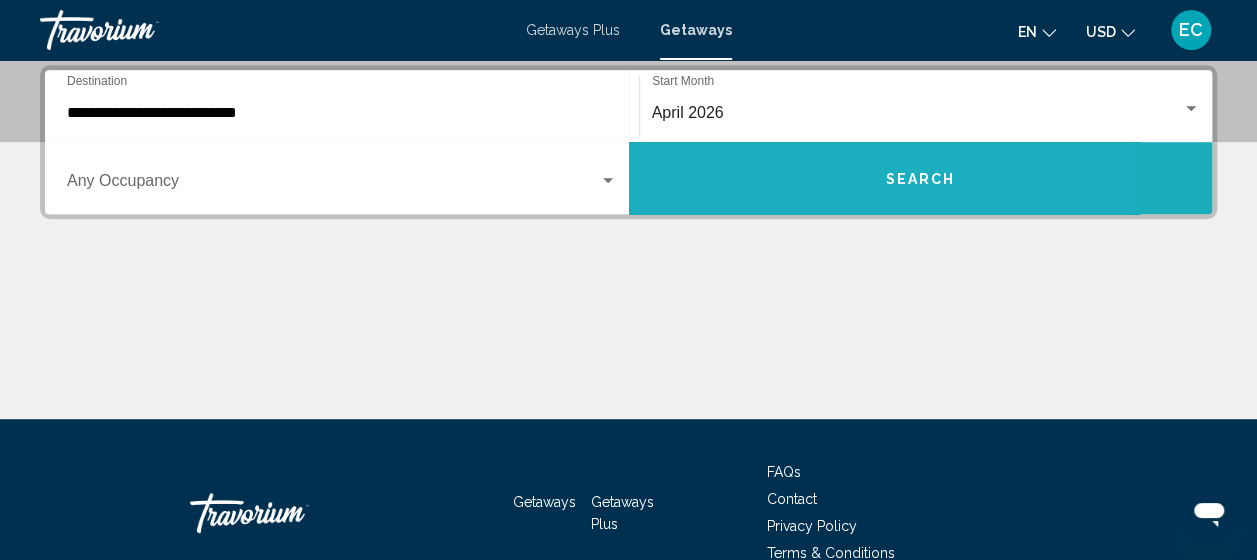 click on "Search" at bounding box center [921, 178] 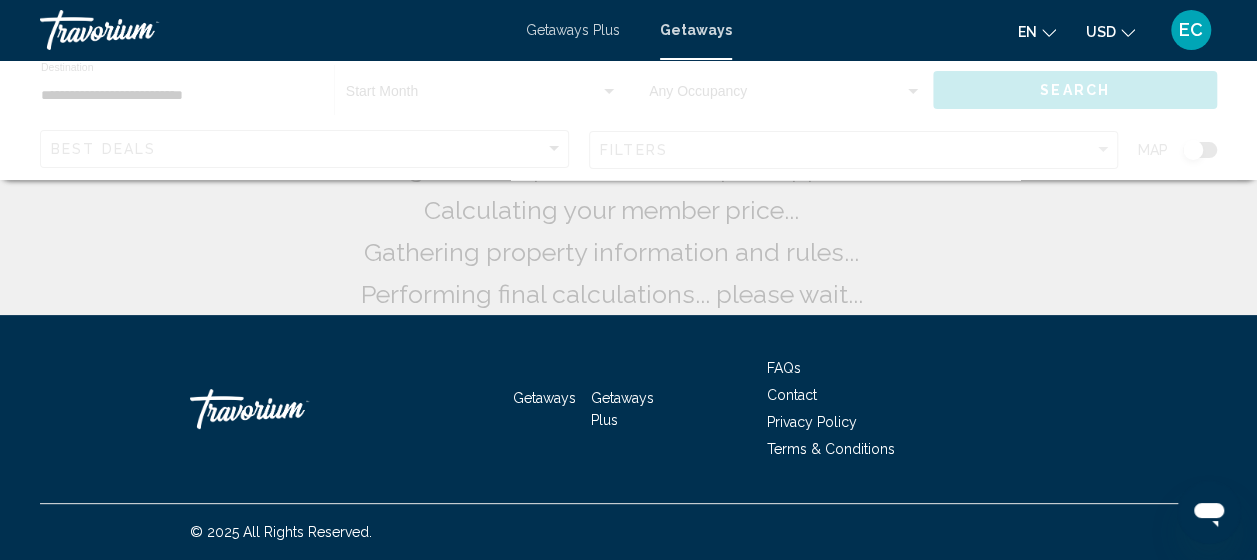 scroll, scrollTop: 0, scrollLeft: 0, axis: both 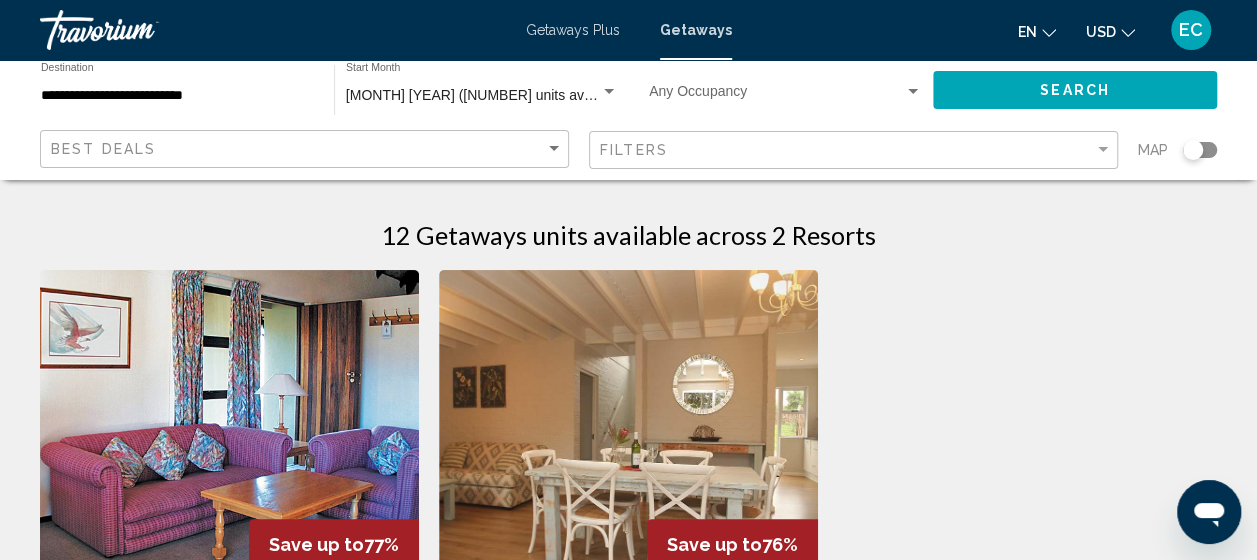 click on "**********" 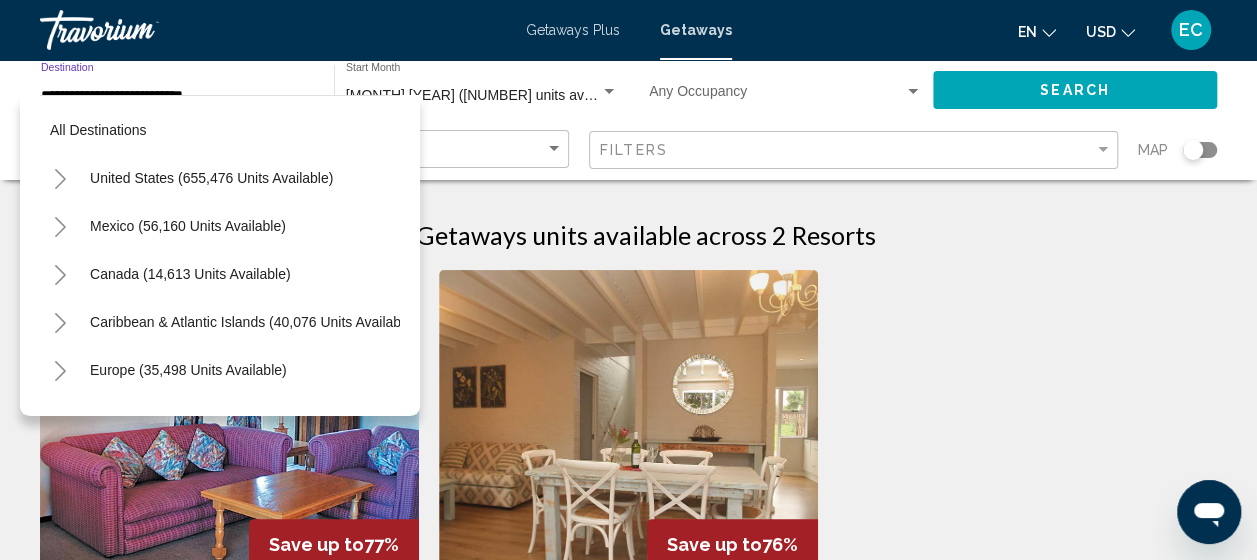 scroll, scrollTop: 414, scrollLeft: 0, axis: vertical 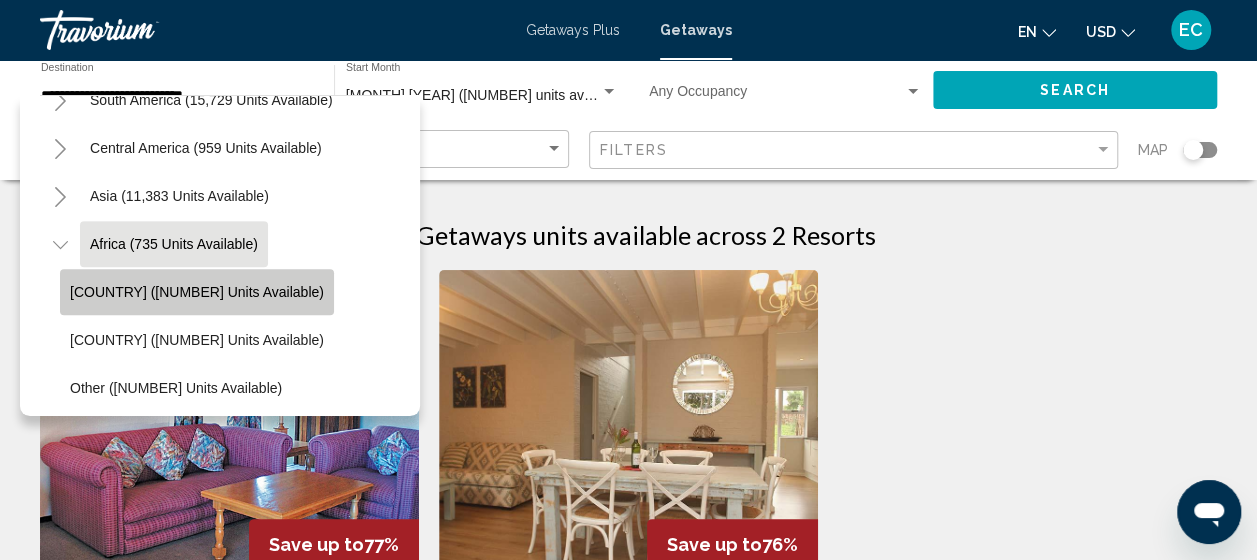 click on "[COUNTRY] ([NUMBER] units available)" 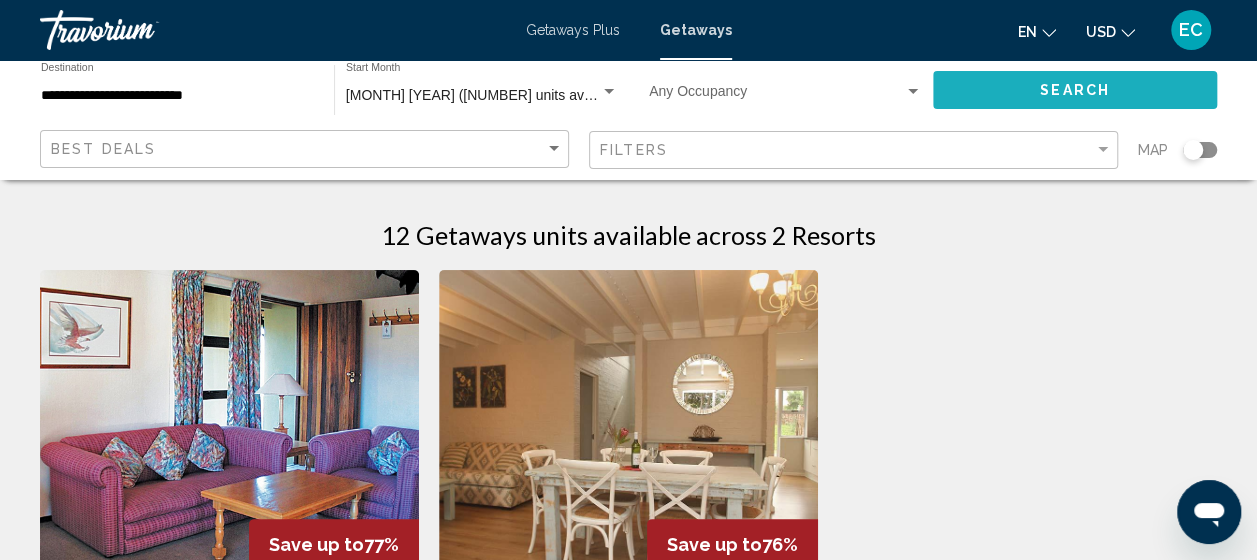 click on "Search" 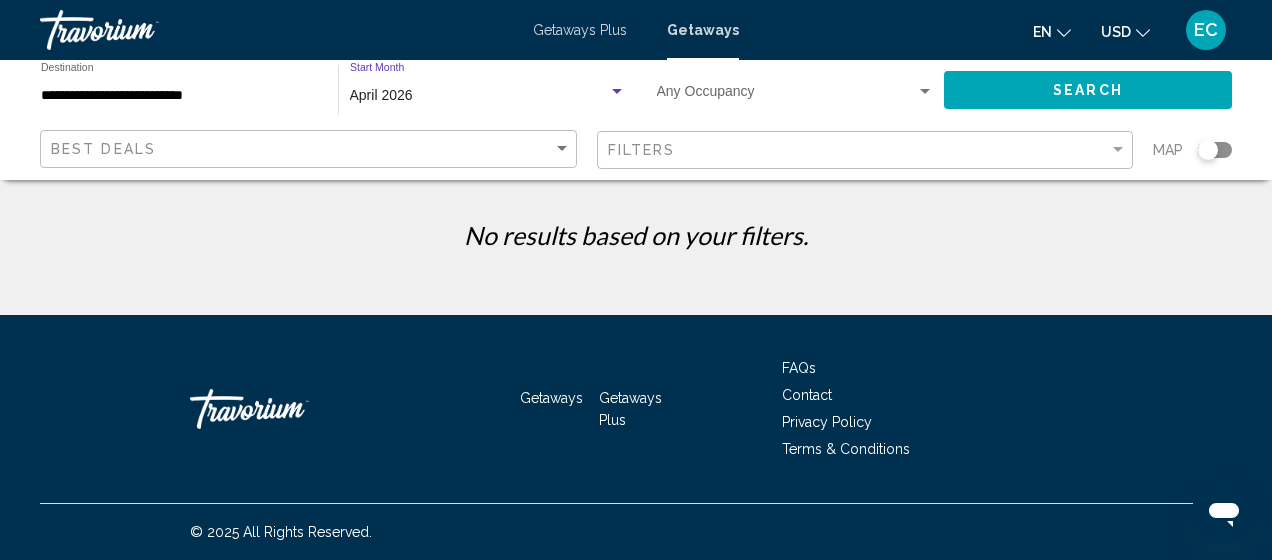 click on "April 2026" at bounding box center (479, 96) 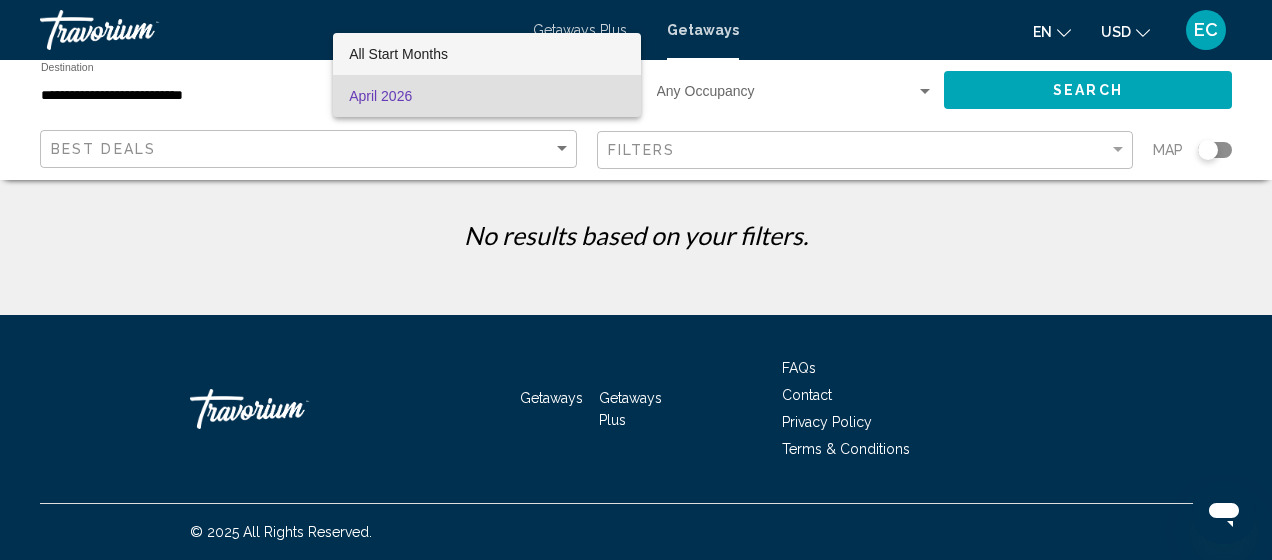 click on "All Start Months" at bounding box center [487, 54] 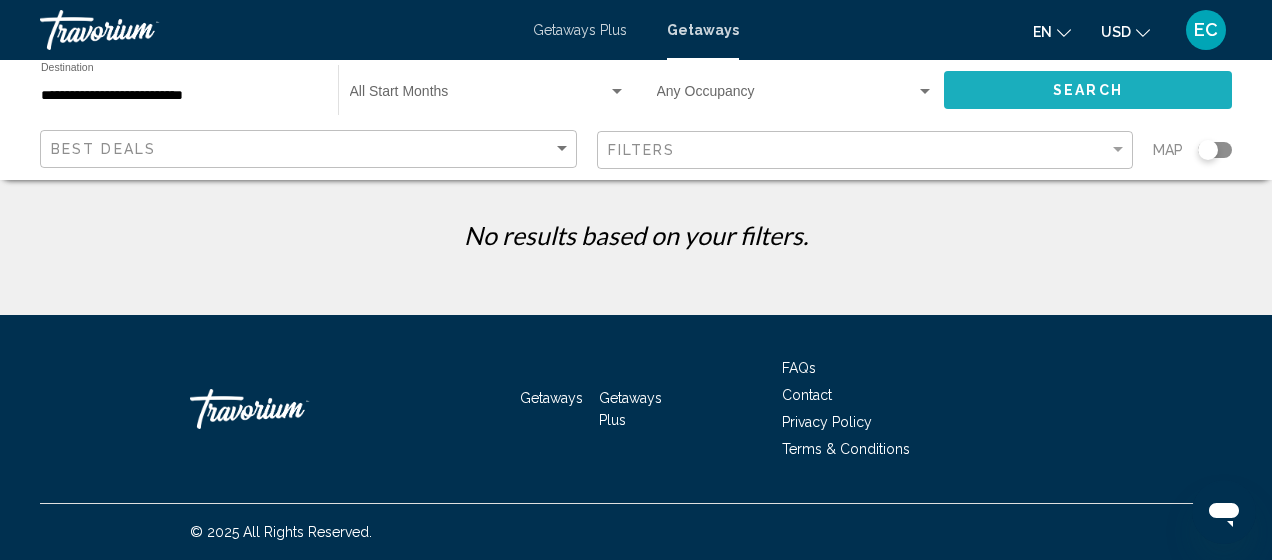 click on "Search" 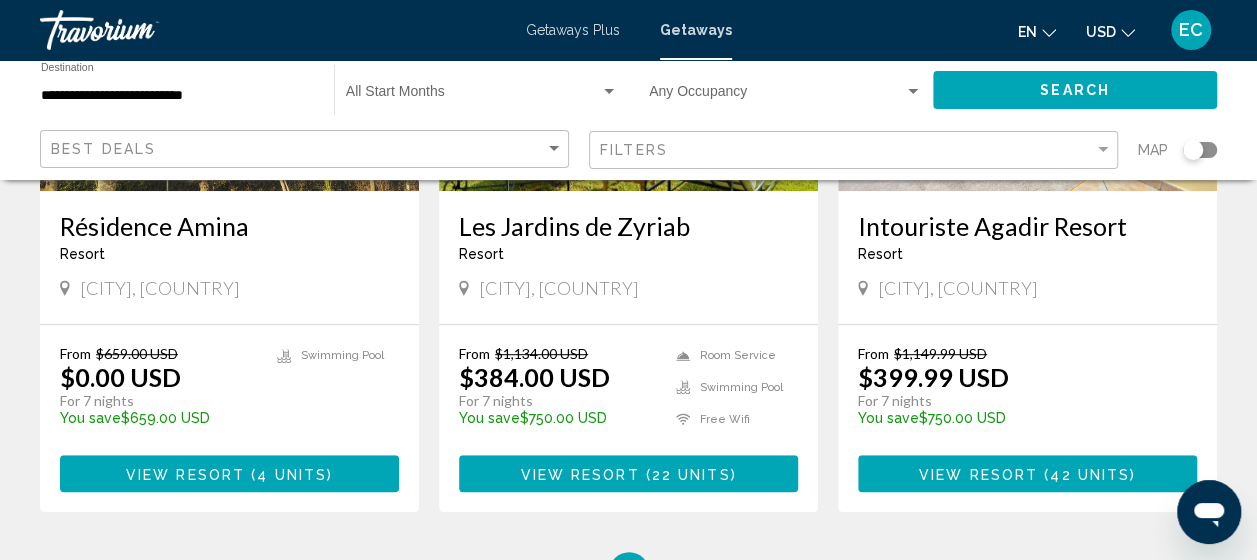 scroll, scrollTop: 402, scrollLeft: 0, axis: vertical 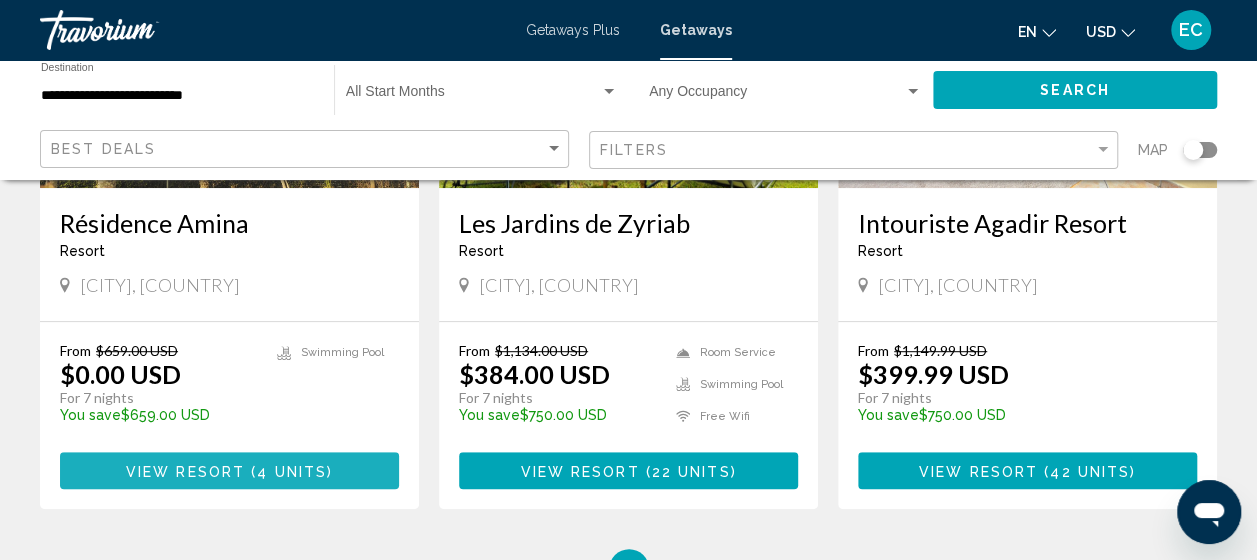 click on "View Resort    ( 4 units )" at bounding box center (229, 470) 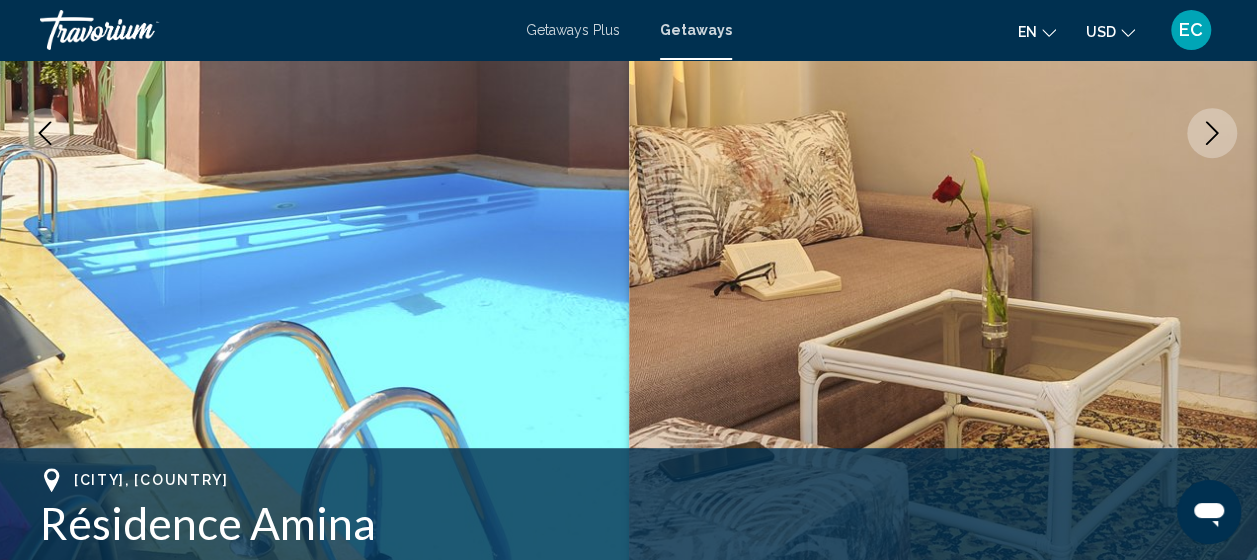 scroll, scrollTop: 255, scrollLeft: 0, axis: vertical 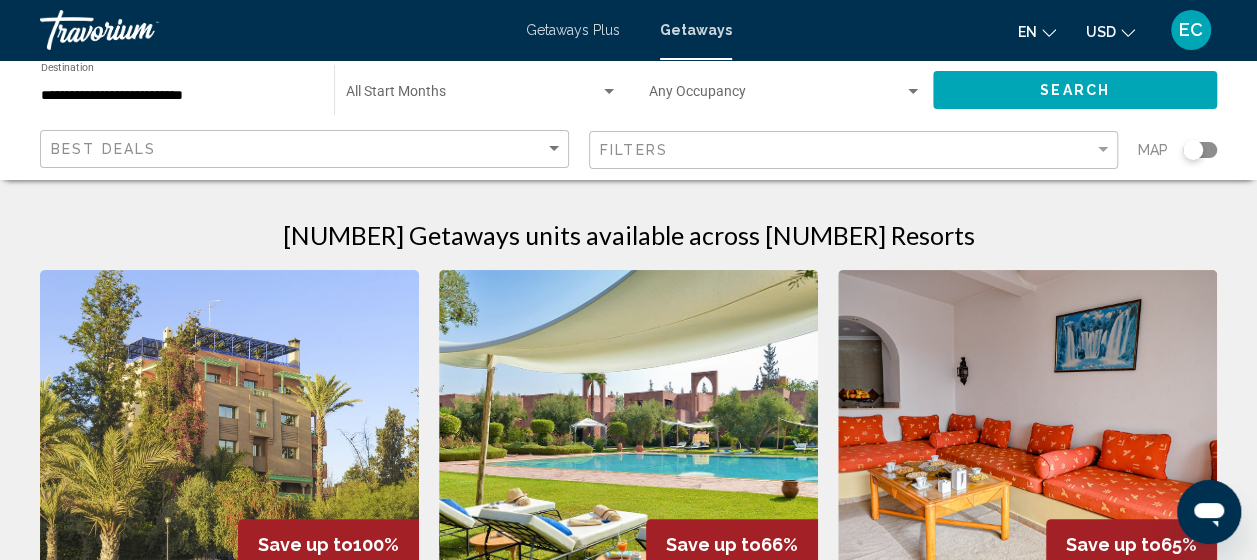 click on "**********" 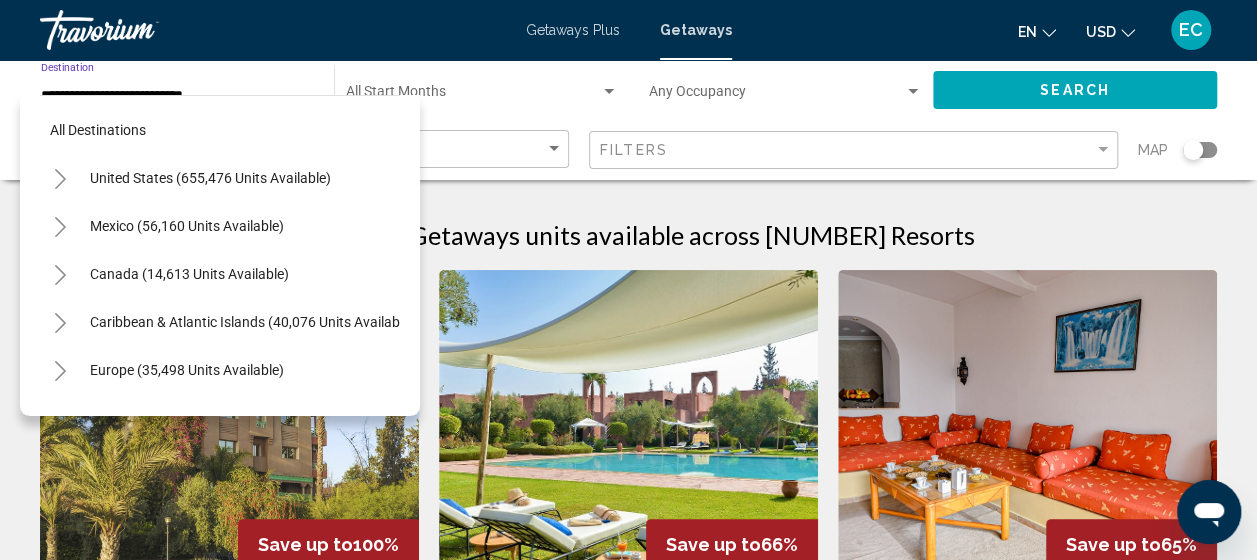 scroll, scrollTop: 462, scrollLeft: 0, axis: vertical 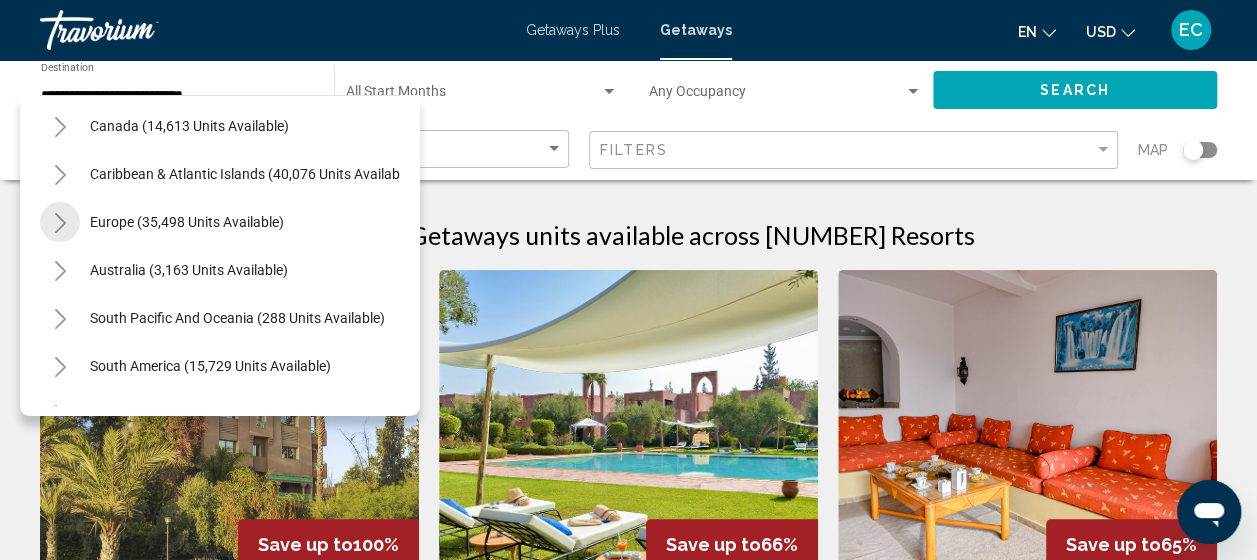 click 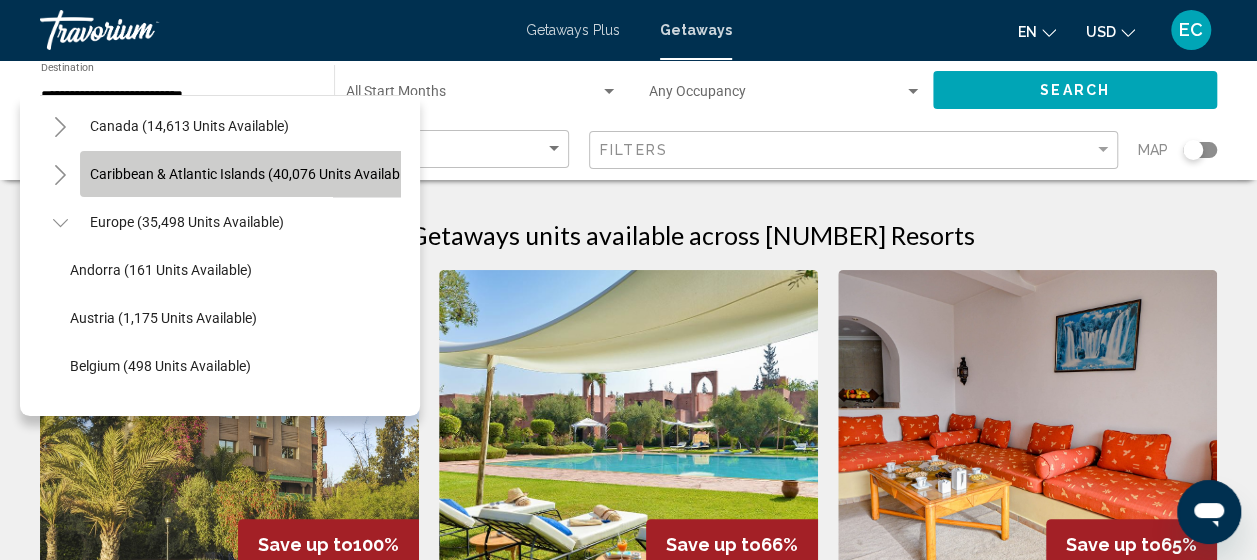 click on "Caribbean & Atlantic Islands (40,076 units available)" 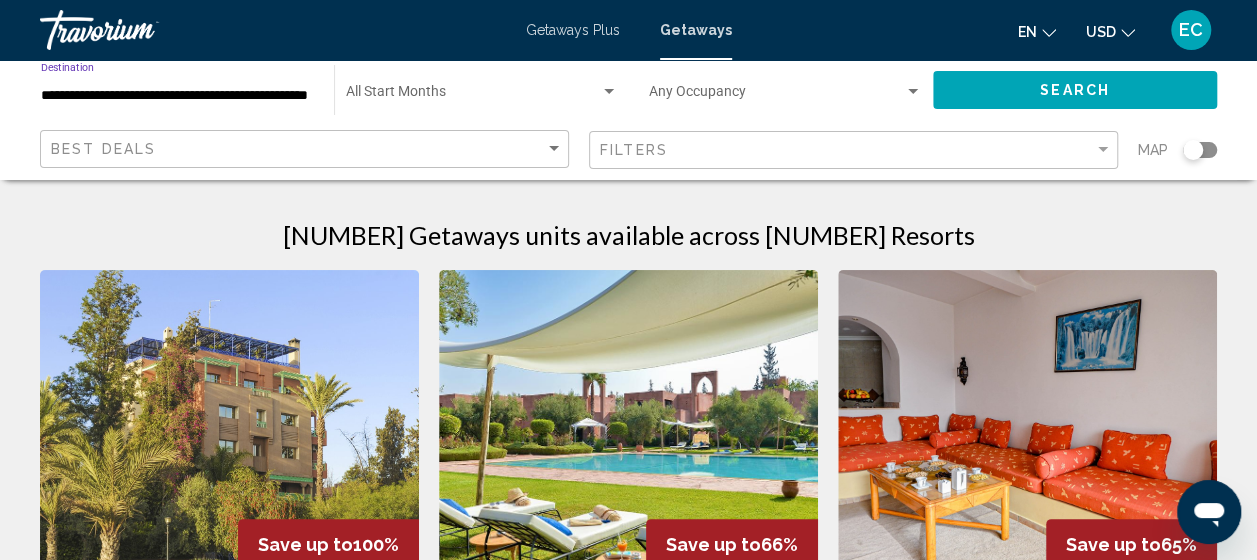 click on "**********" at bounding box center [177, 96] 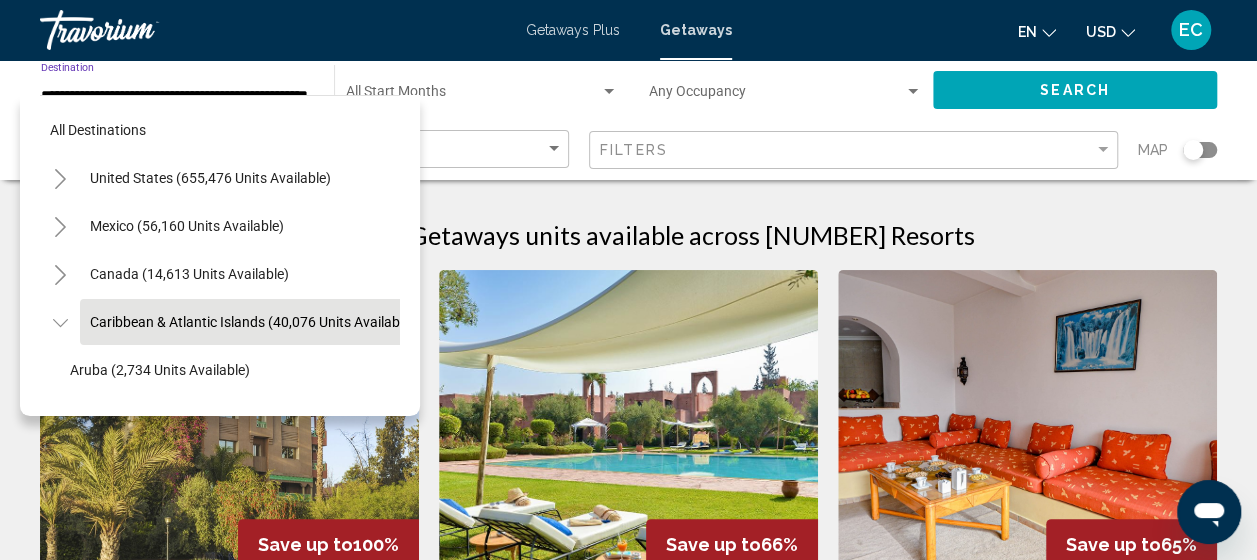 scroll, scrollTop: 78, scrollLeft: 40, axis: both 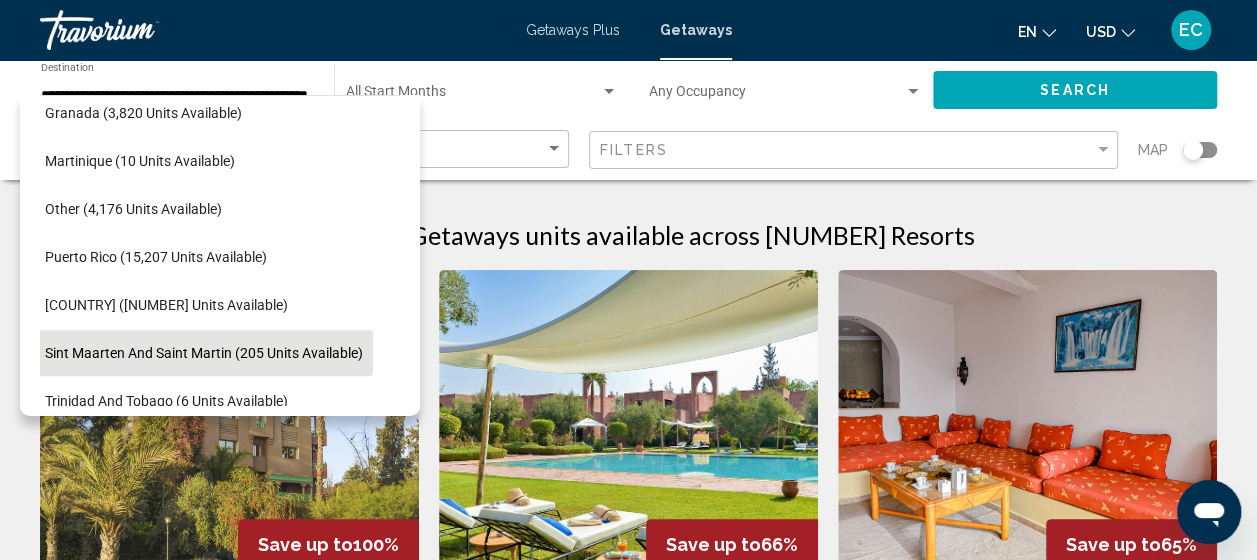 drag, startPoint x: 171, startPoint y: 386, endPoint x: 70, endPoint y: 374, distance: 101.71037 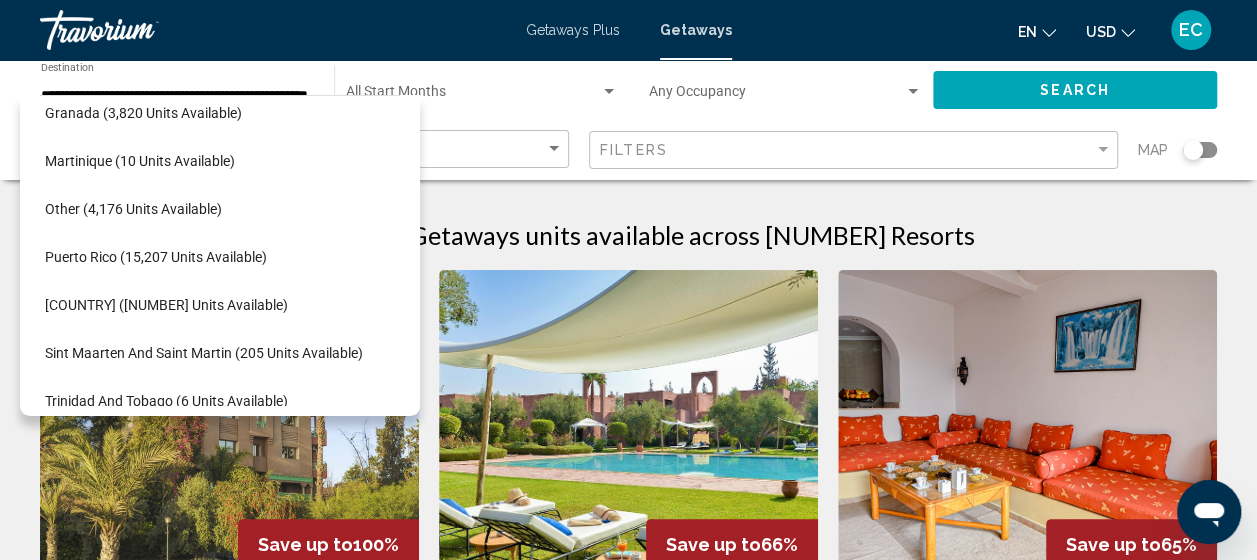 scroll, scrollTop: 449, scrollLeft: 0, axis: vertical 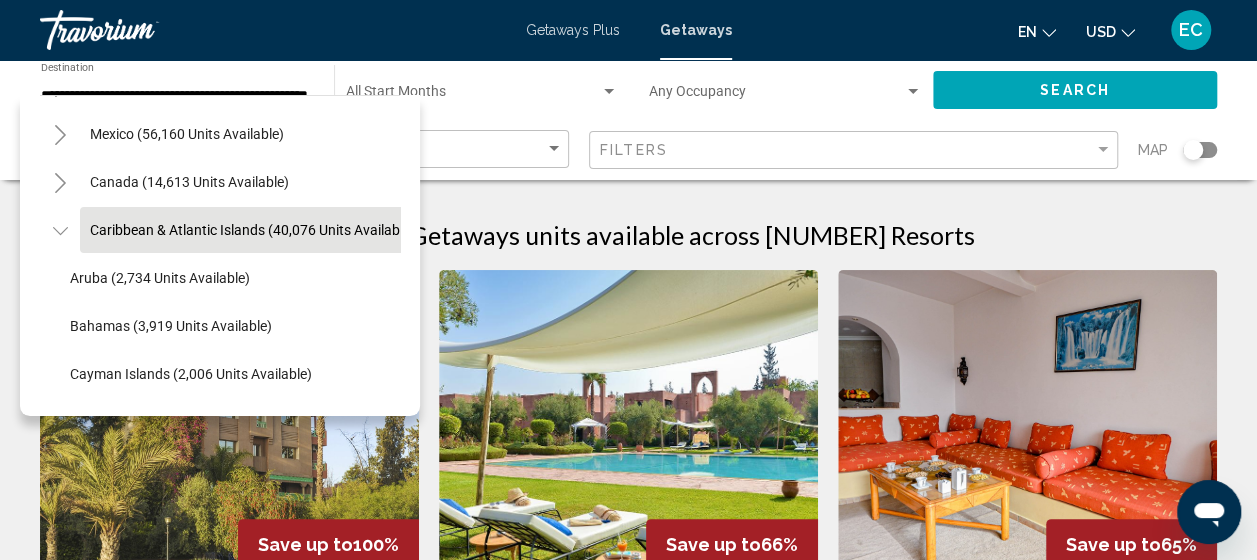 click 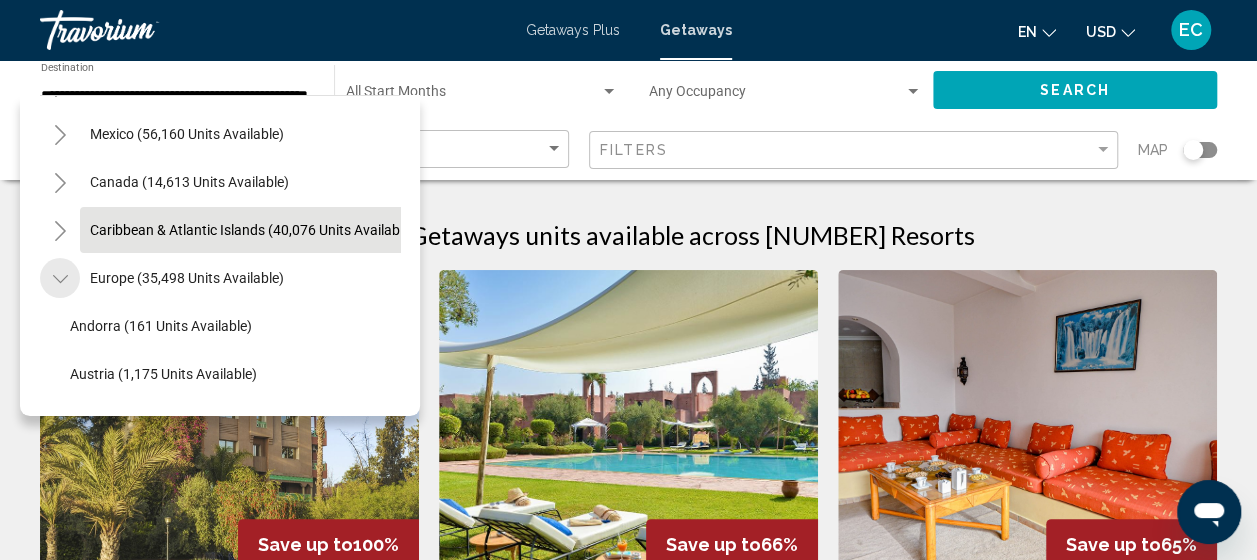 click 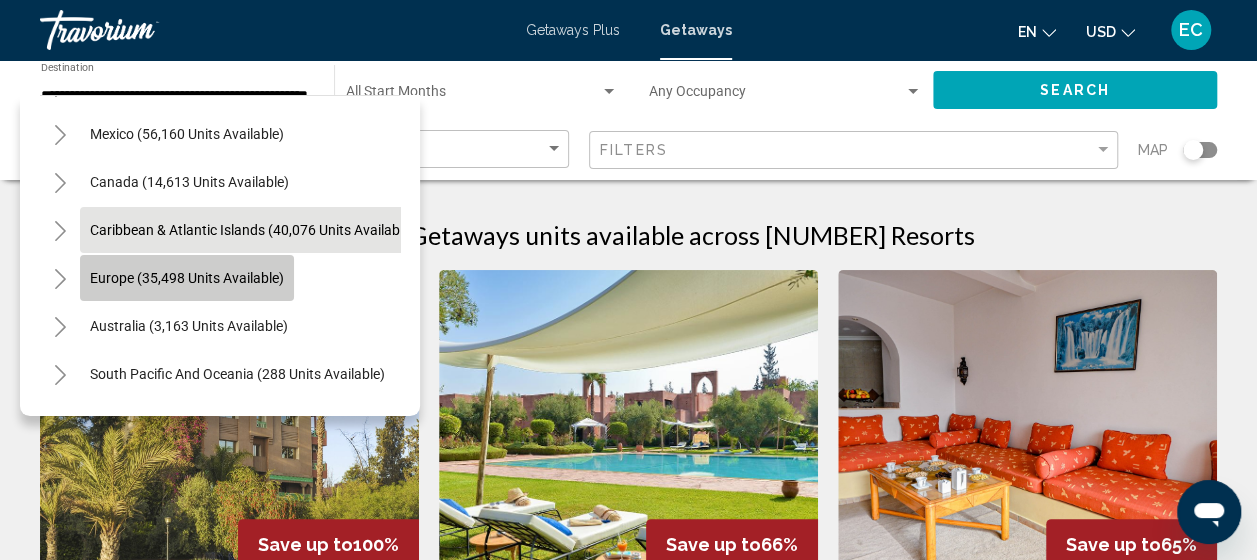 click on "Europe (35,498 units available)" 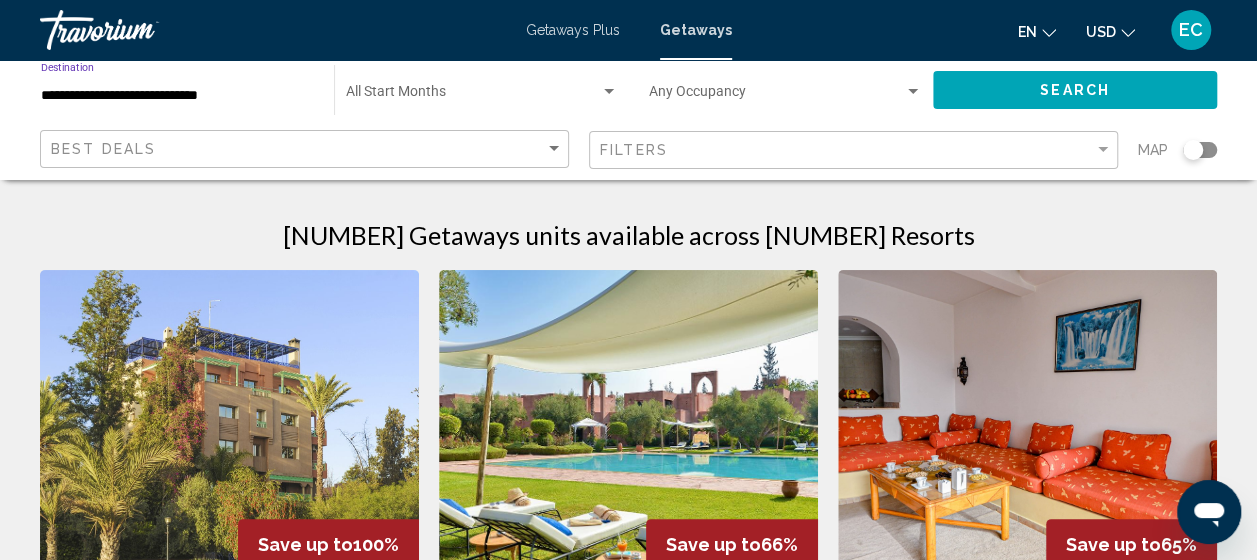 click on "**********" at bounding box center (177, 96) 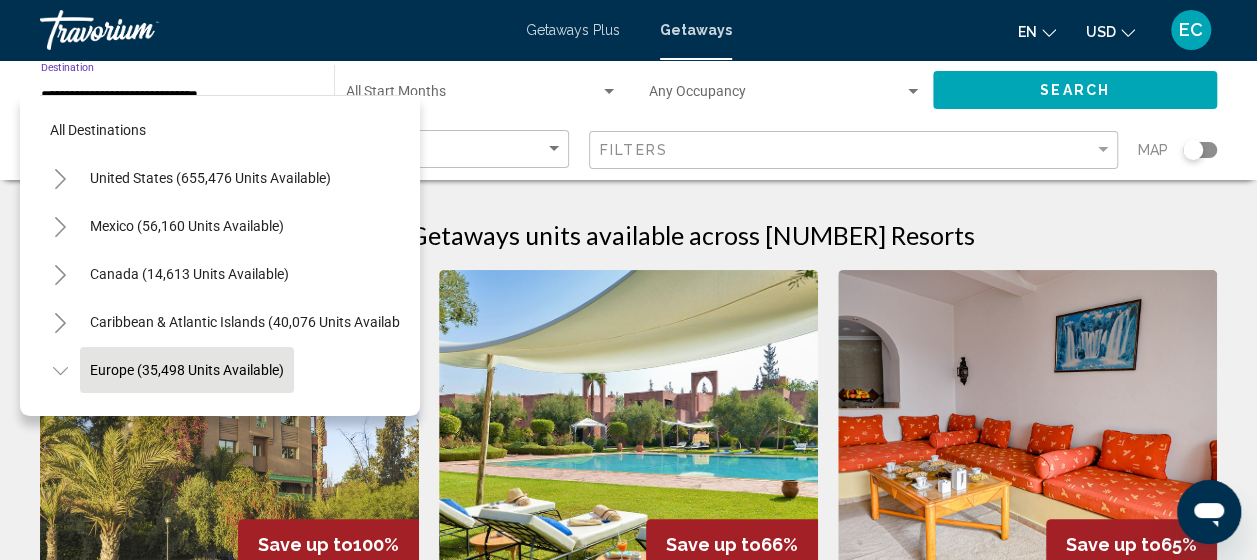 scroll, scrollTop: 126, scrollLeft: 0, axis: vertical 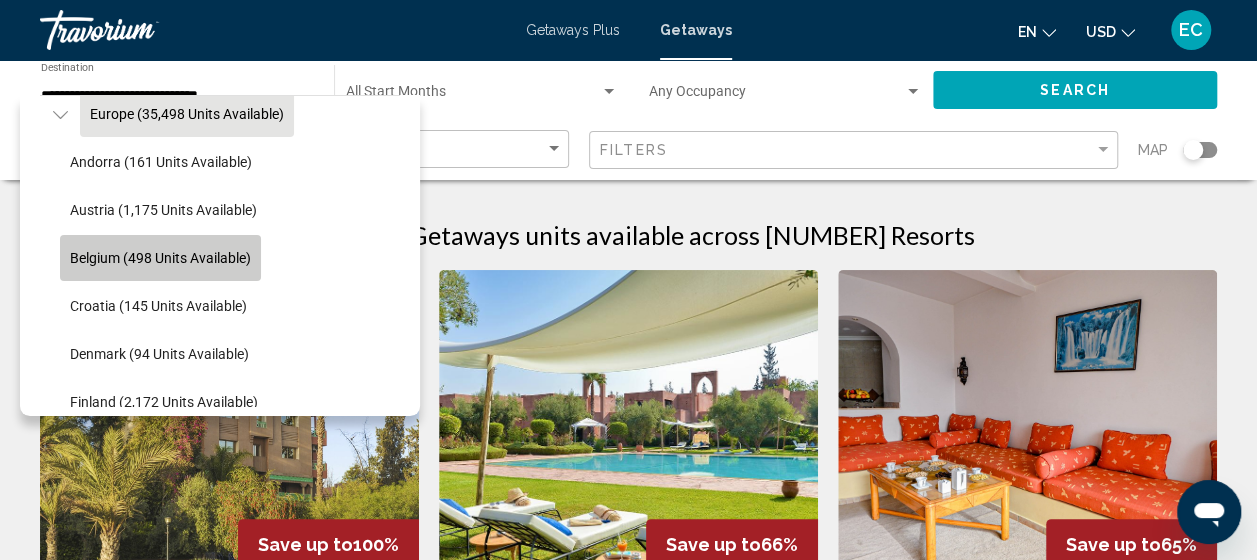 click on "Belgium (498 units available)" 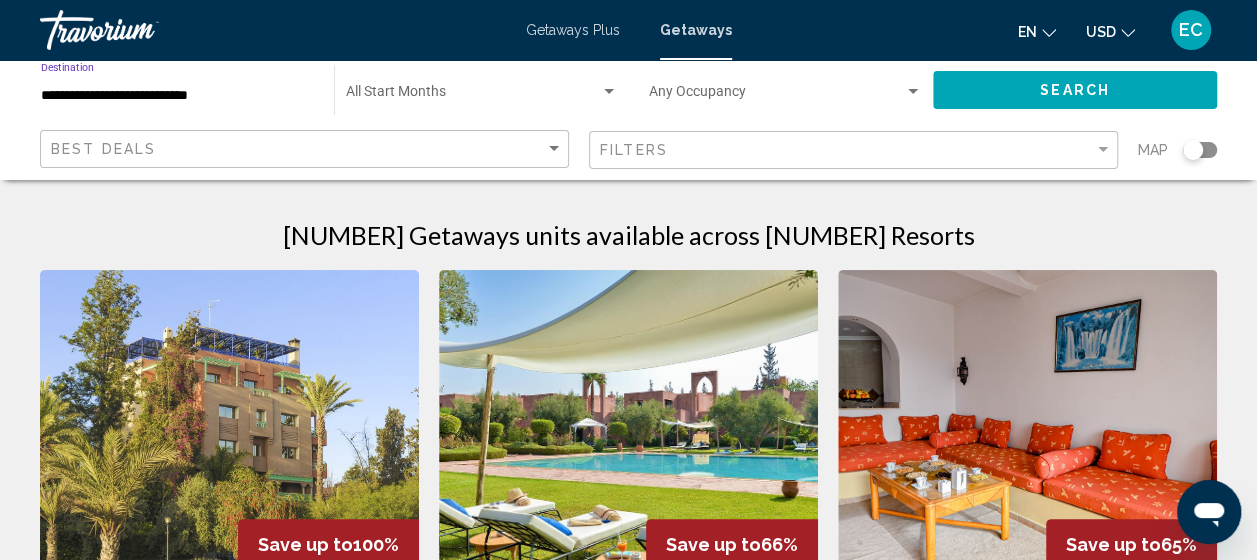 click at bounding box center [473, 96] 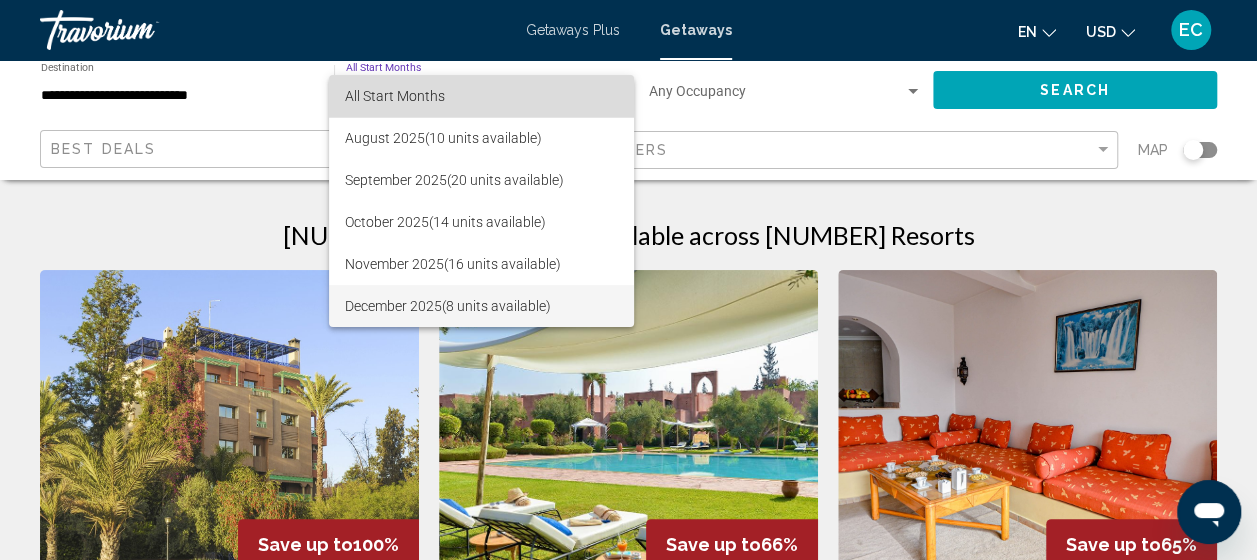 click on "All Start Months" at bounding box center (395, 96) 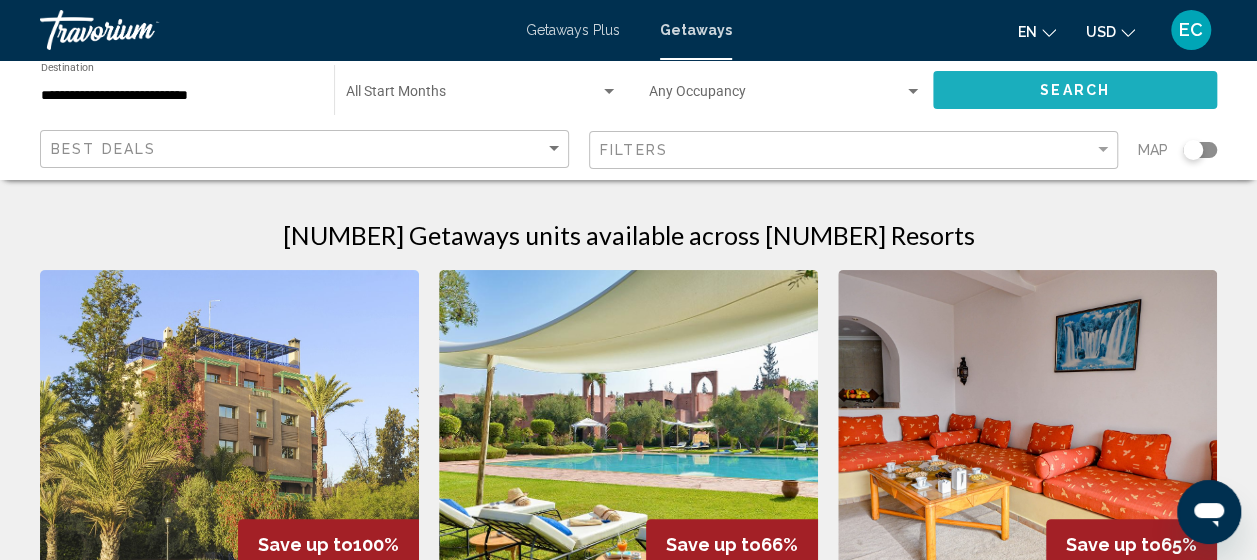 click on "Search" 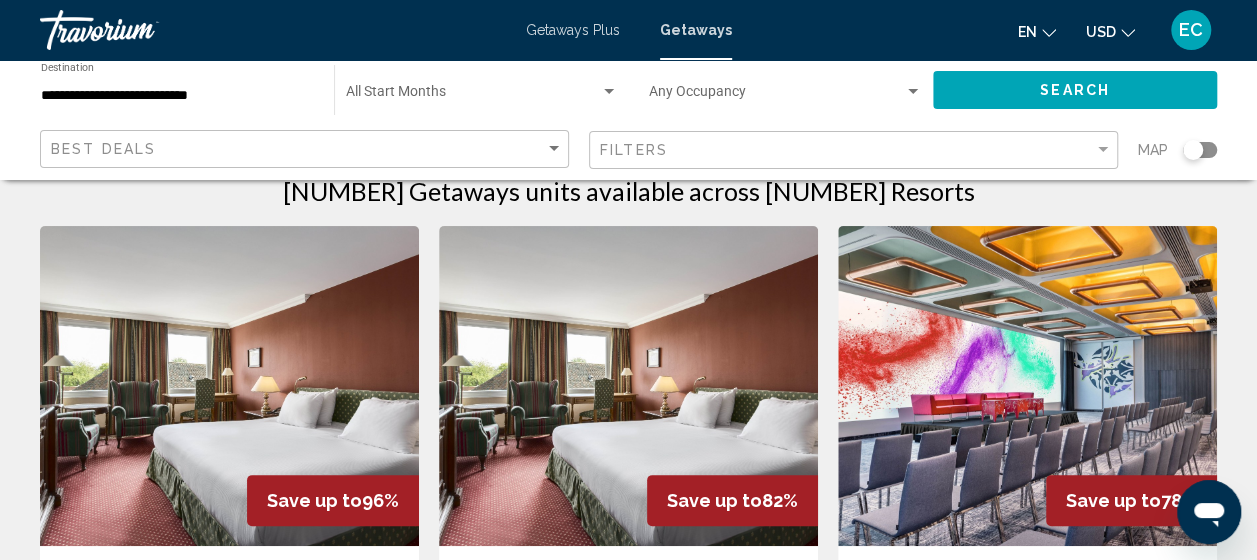 scroll, scrollTop: 0, scrollLeft: 0, axis: both 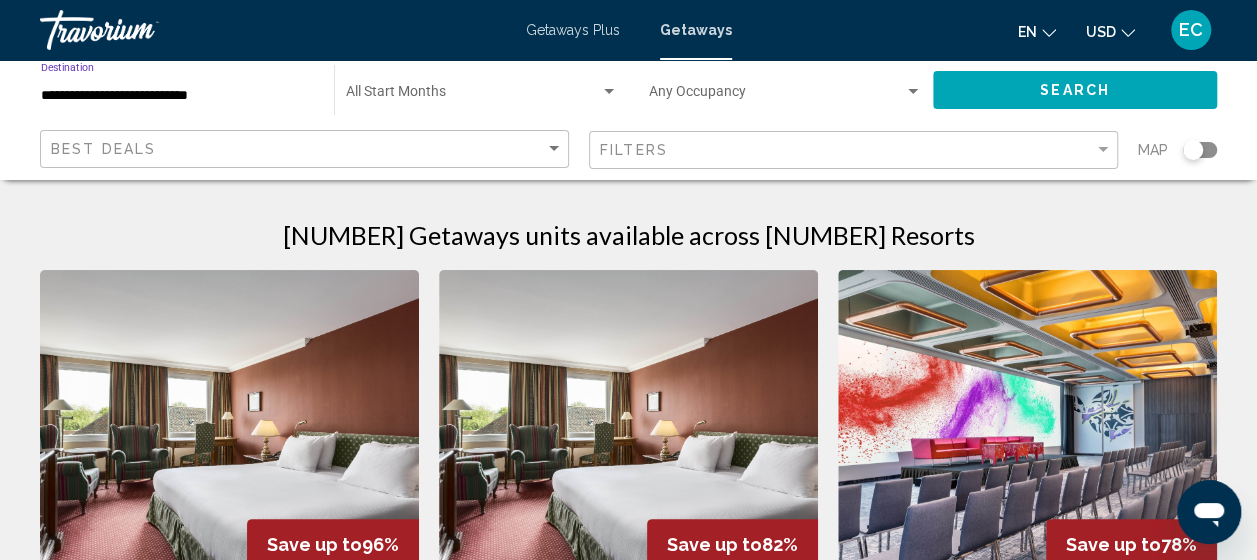 click on "**********" at bounding box center (177, 96) 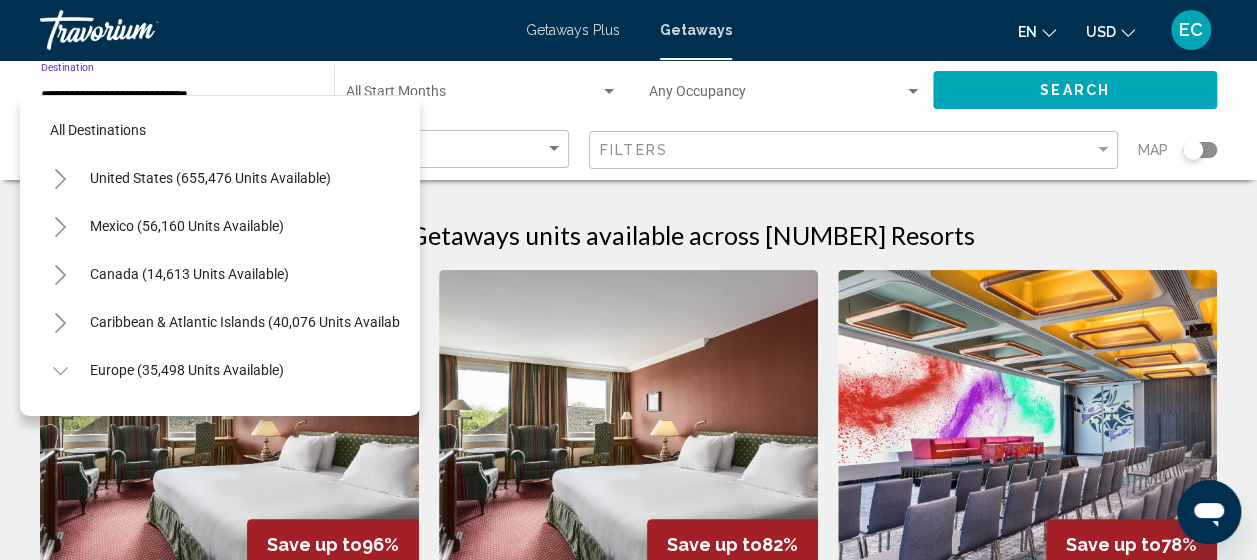 scroll, scrollTop: 270, scrollLeft: 0, axis: vertical 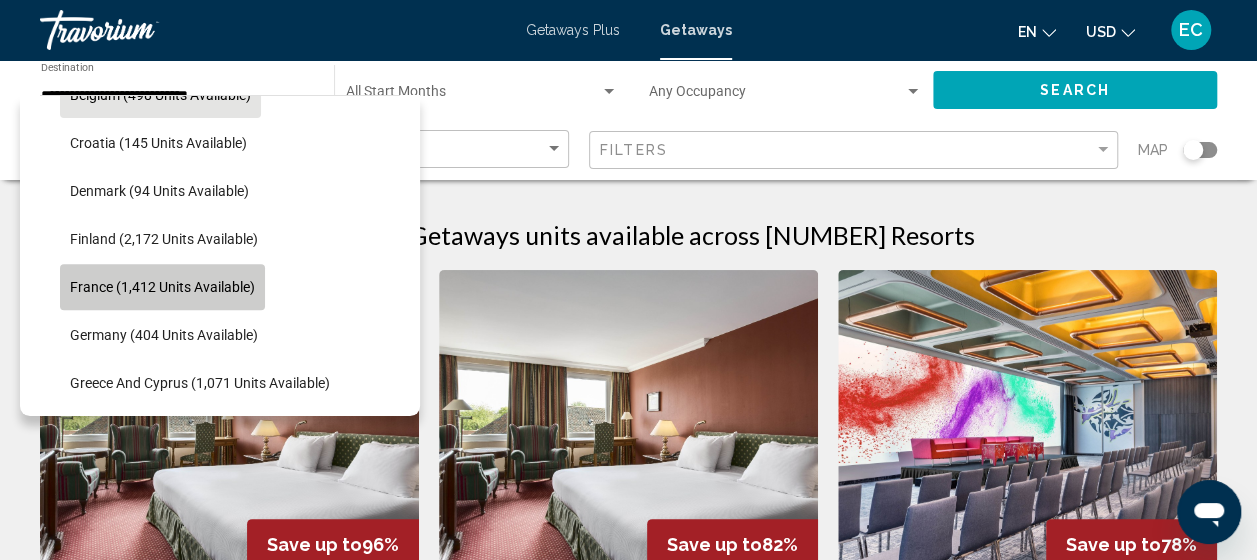 click on "France (1,412 units available)" 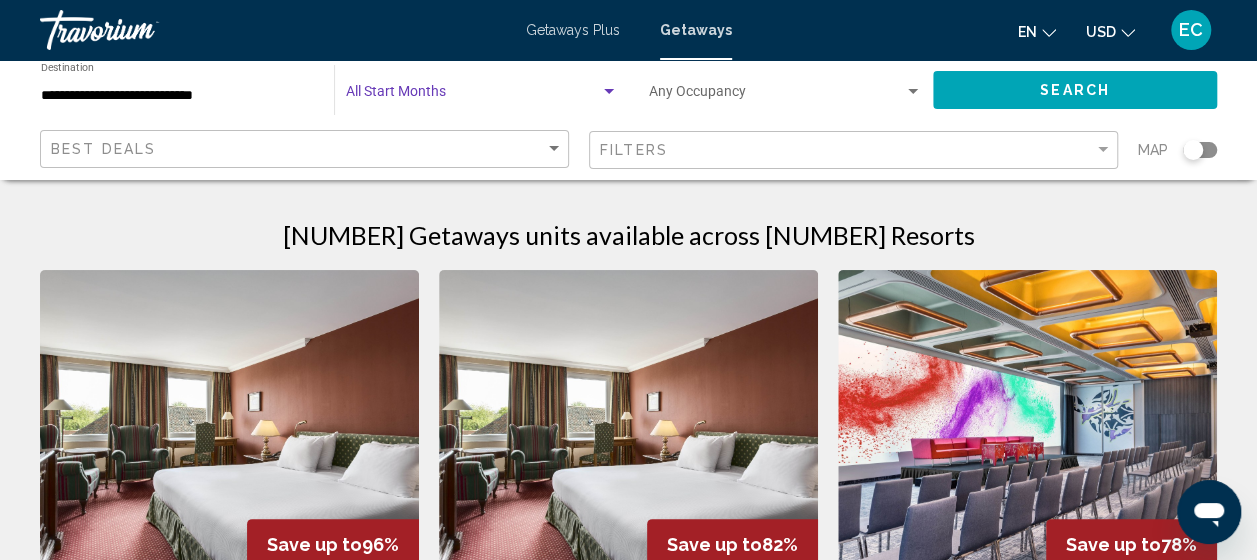 click at bounding box center (473, 96) 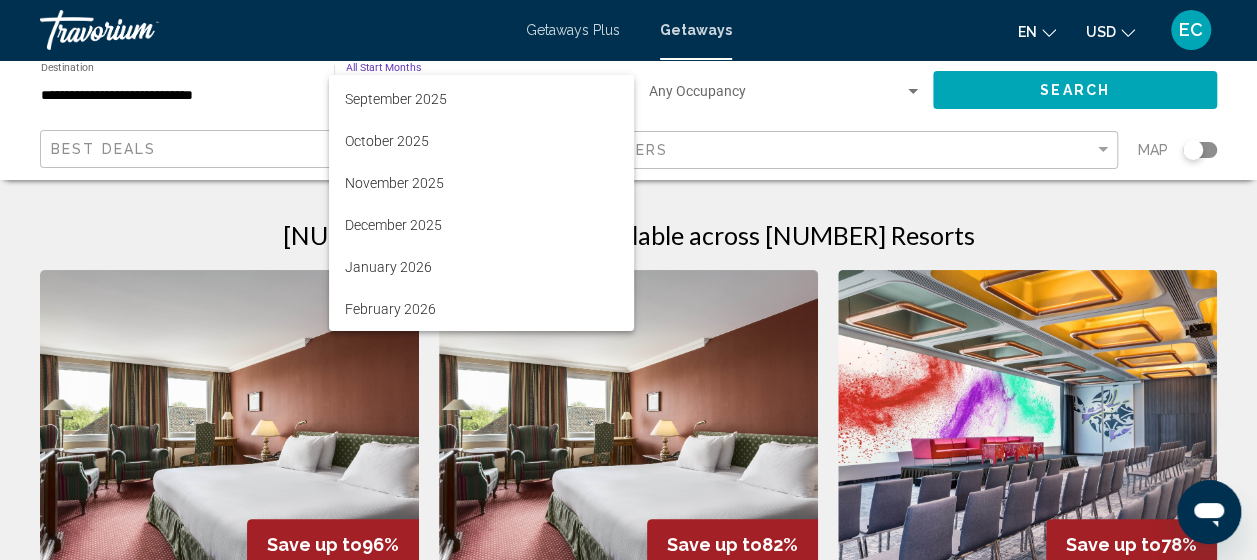 scroll, scrollTop: 164, scrollLeft: 0, axis: vertical 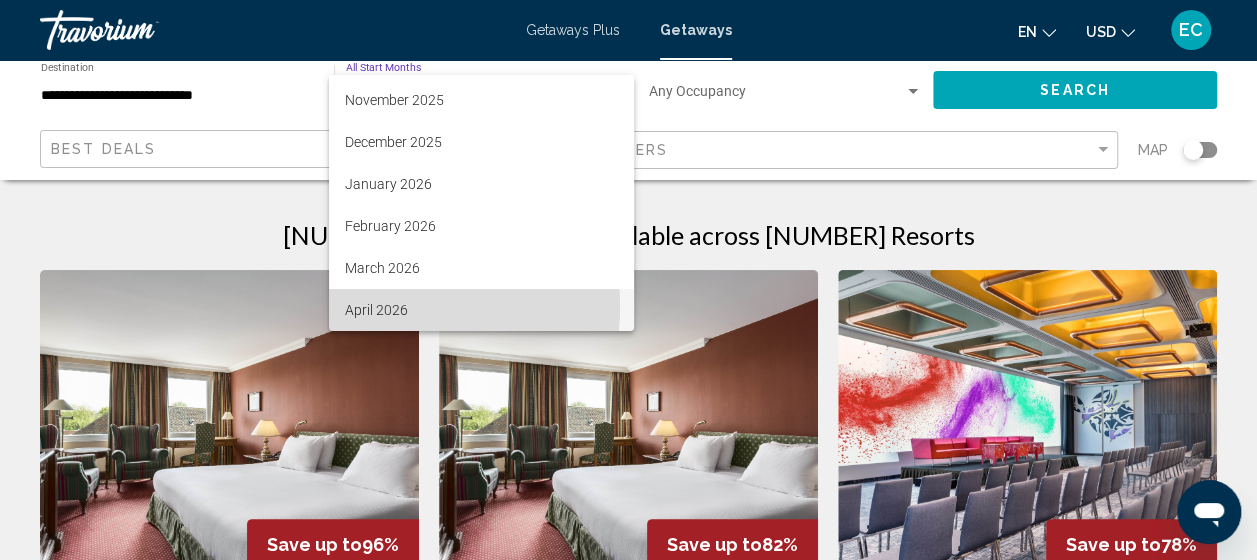click on "April 2026" at bounding box center [481, 310] 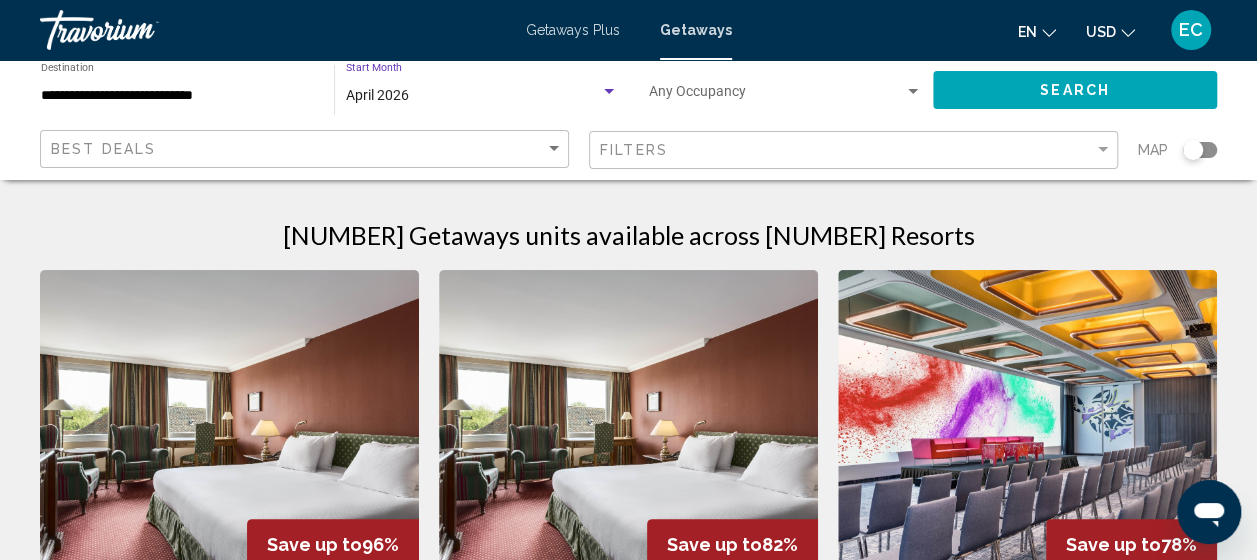 click at bounding box center (913, 92) 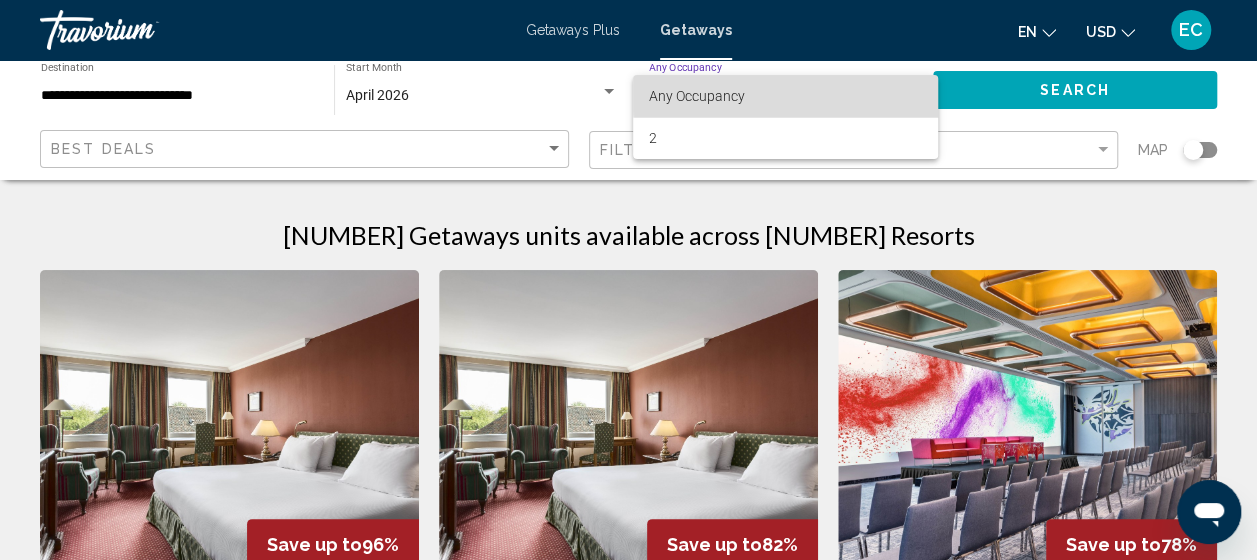 click on "Any Occupancy" at bounding box center (785, 96) 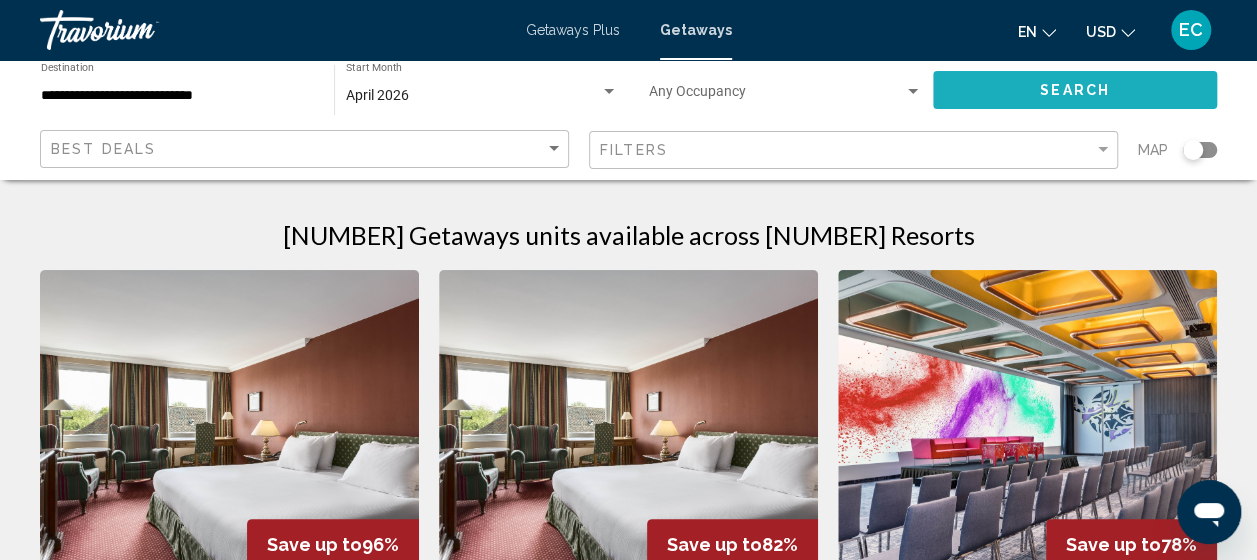 click on "Search" 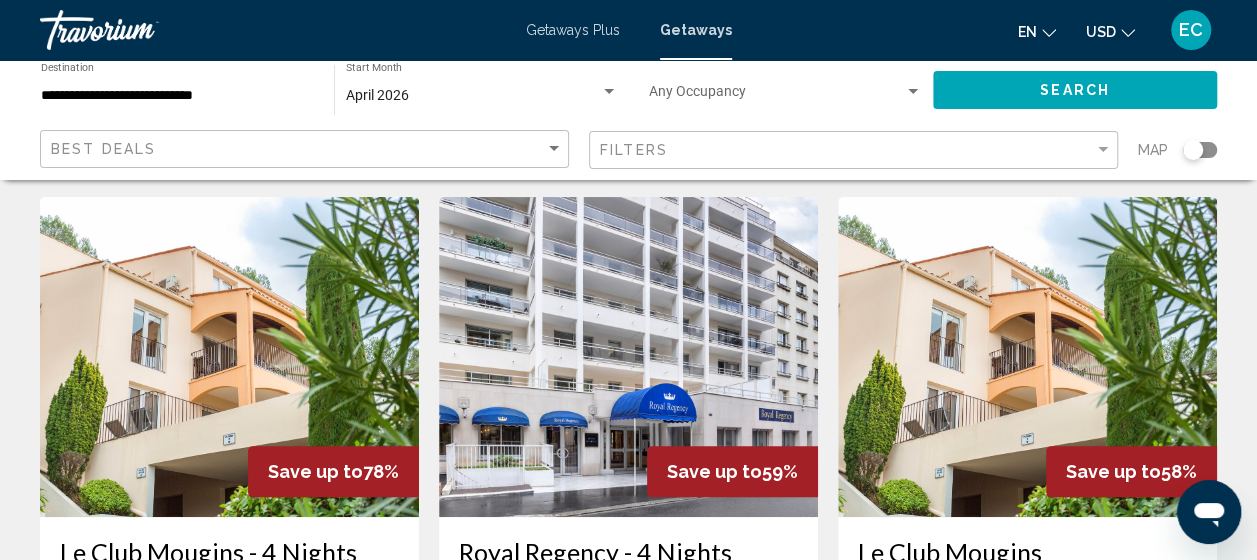 scroll, scrollTop: 0, scrollLeft: 0, axis: both 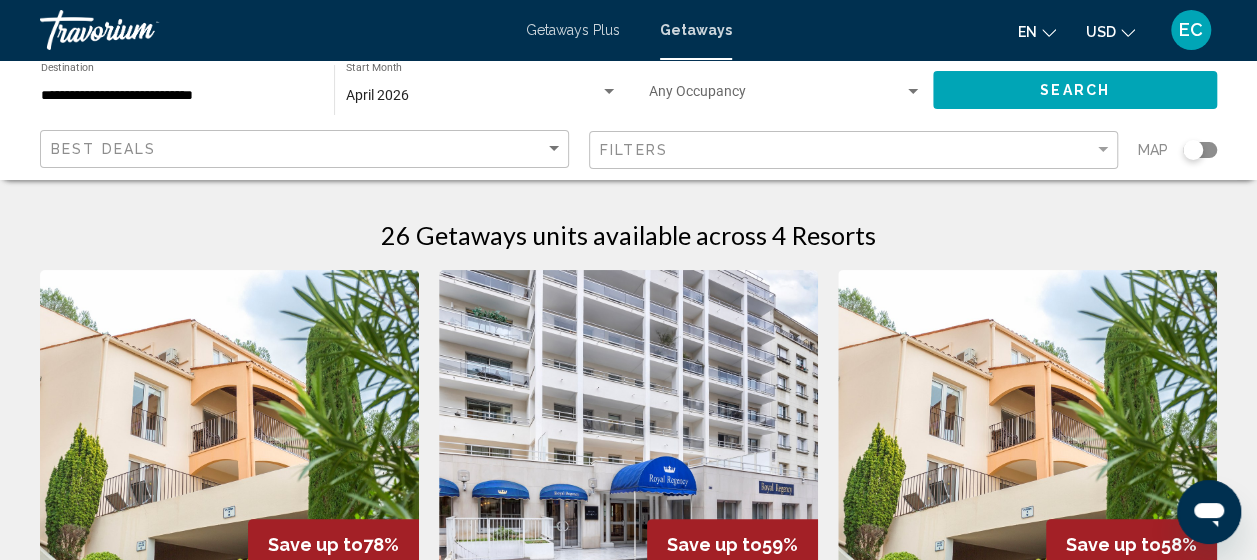 click on "Getaways Plus" at bounding box center [573, 30] 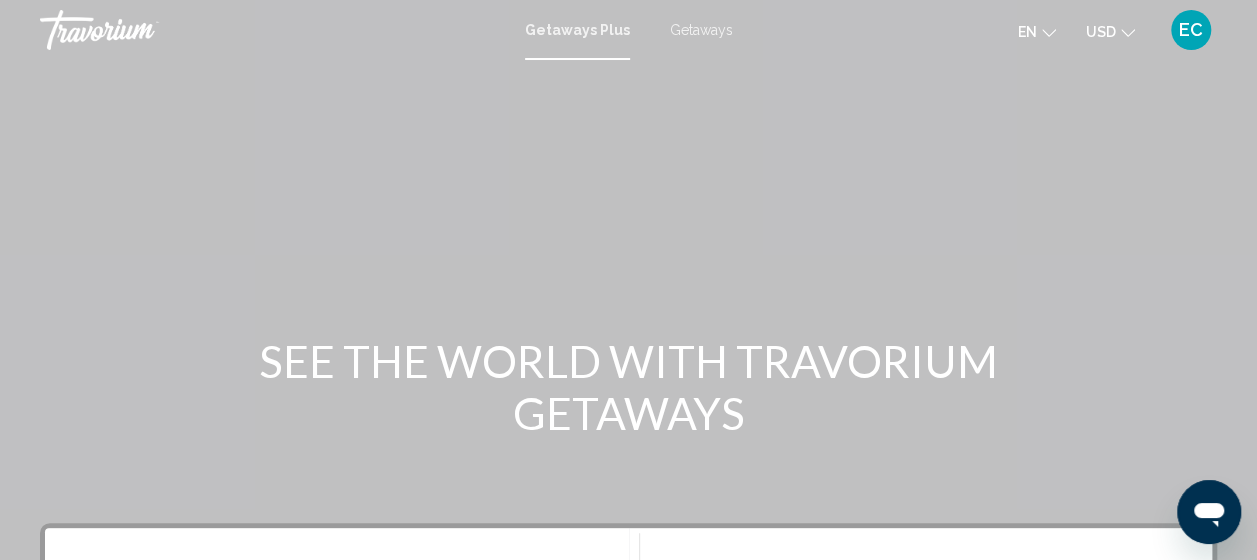 click 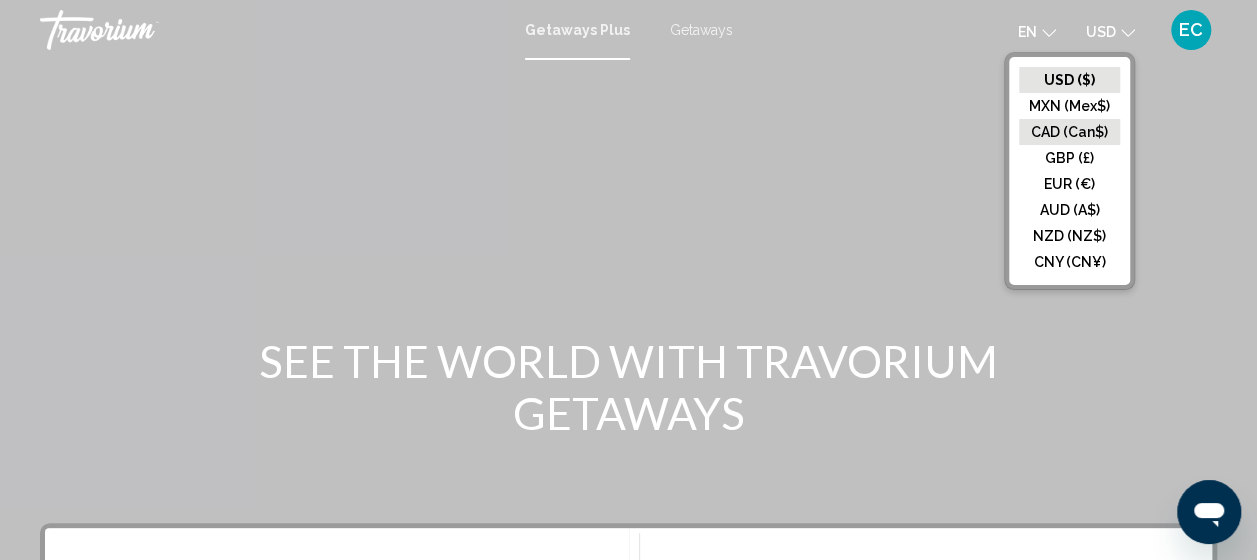 click on "CAD (Can$)" 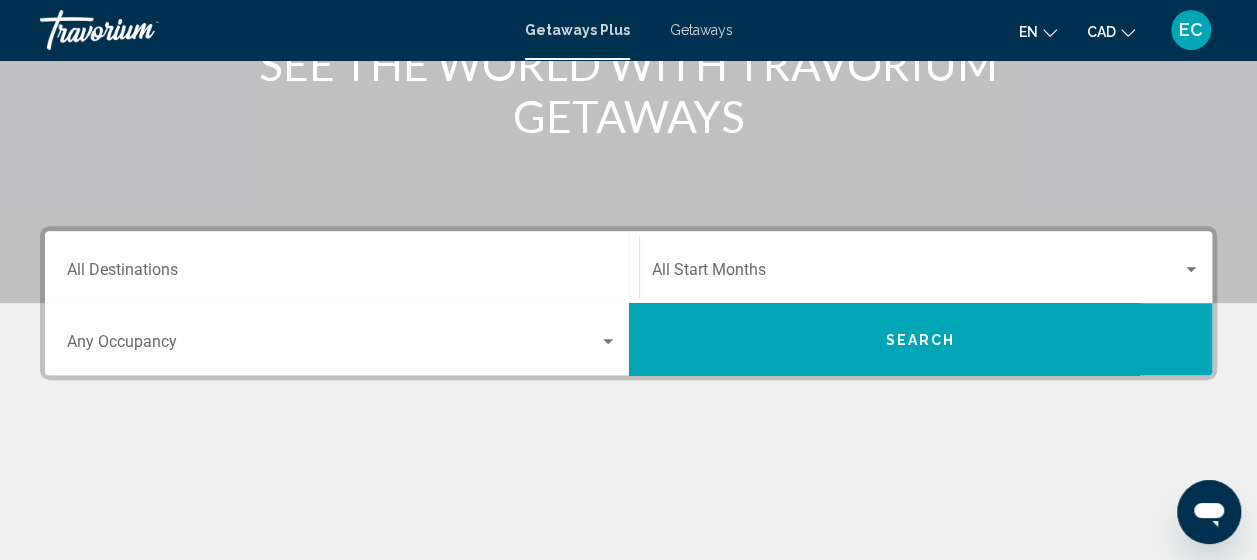 scroll, scrollTop: 298, scrollLeft: 0, axis: vertical 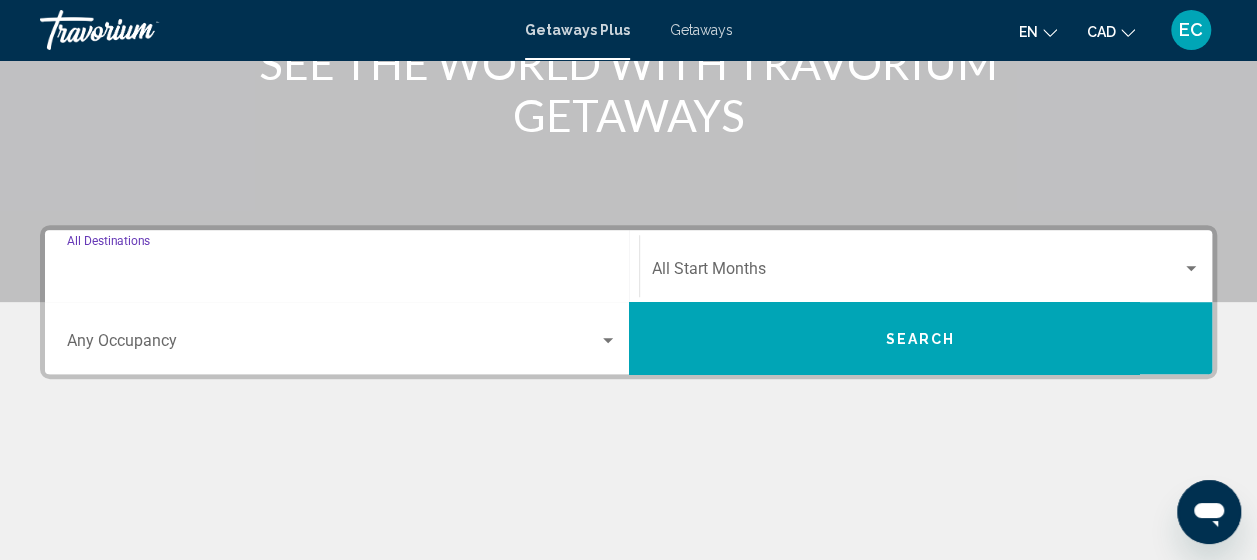 click on "Destination All Destinations" at bounding box center (342, 273) 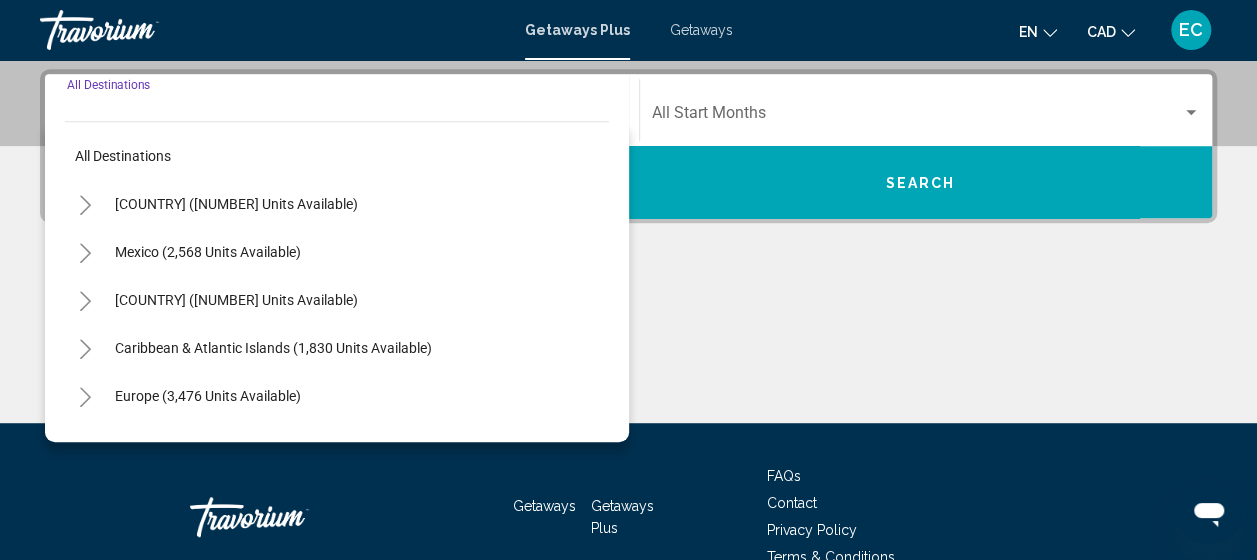 scroll, scrollTop: 458, scrollLeft: 0, axis: vertical 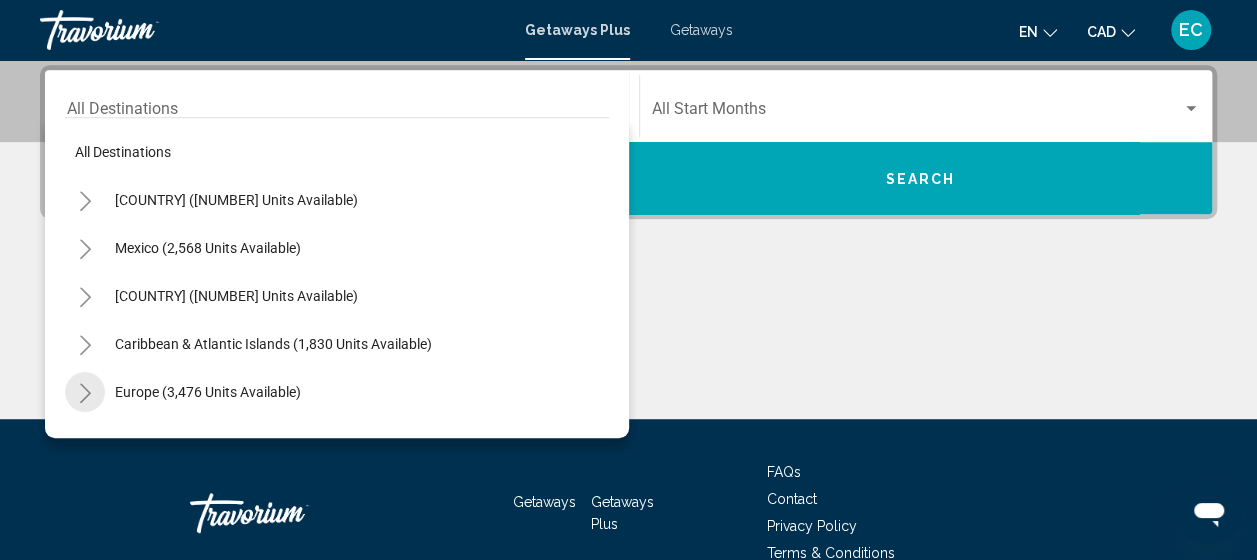 click 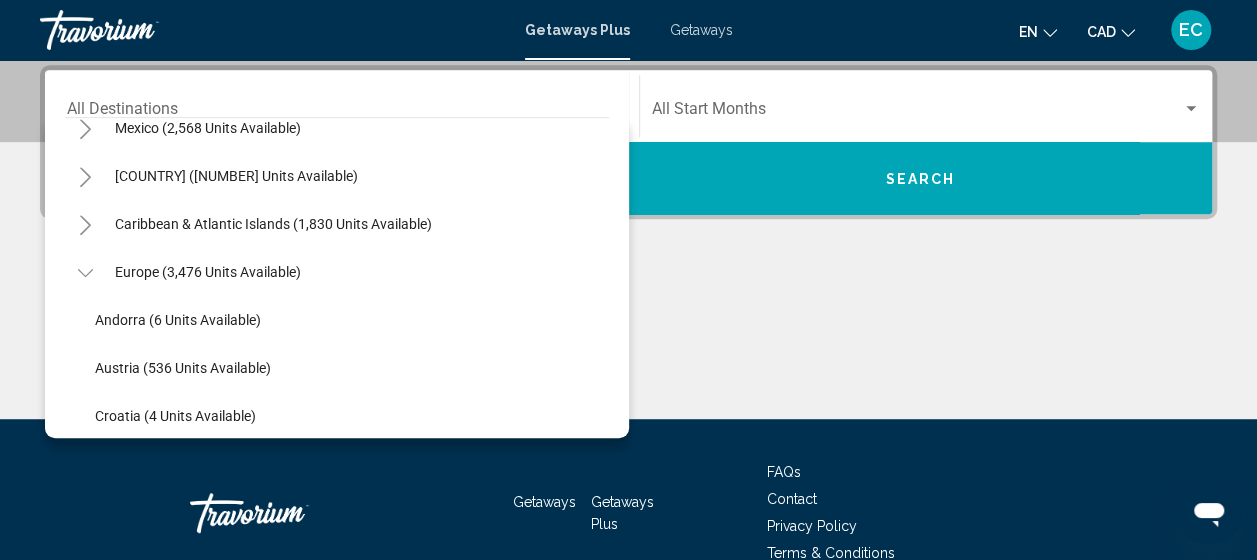 scroll, scrollTop: 179, scrollLeft: 0, axis: vertical 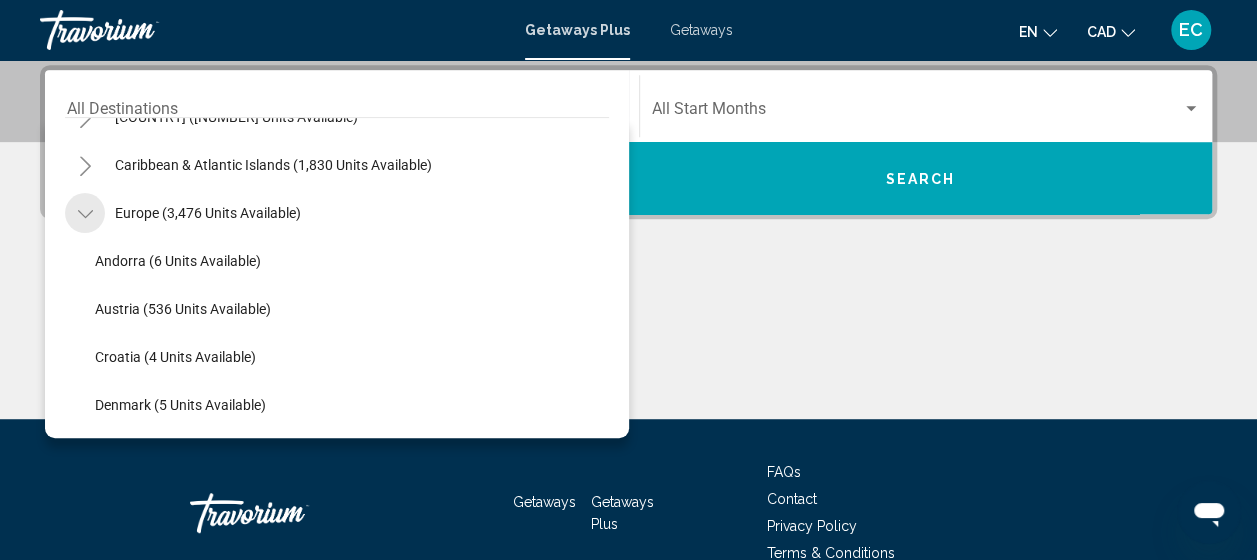 click 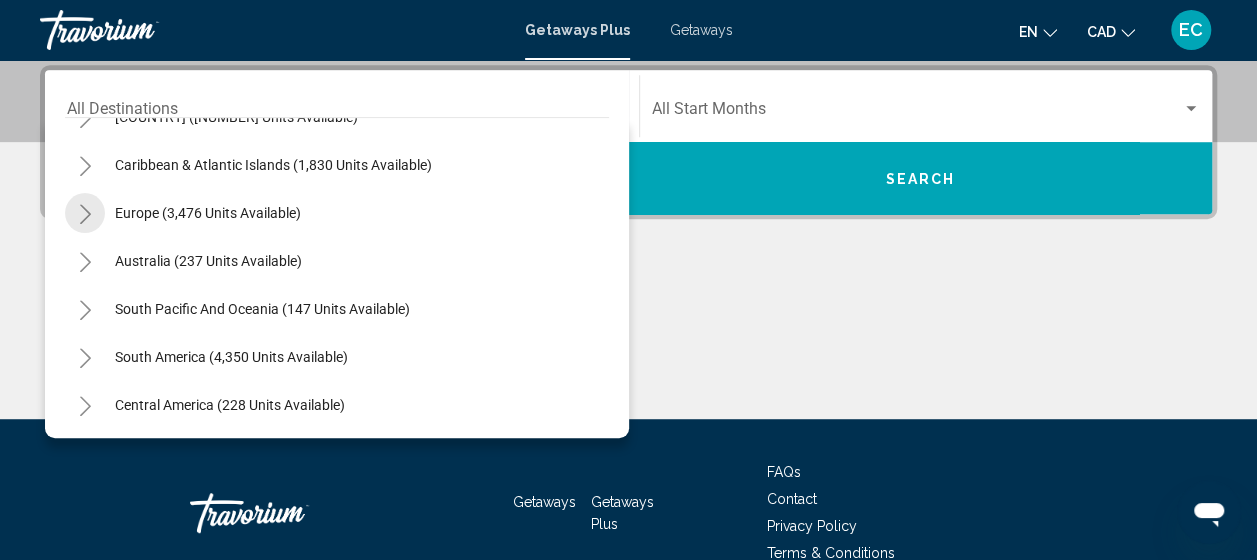 click 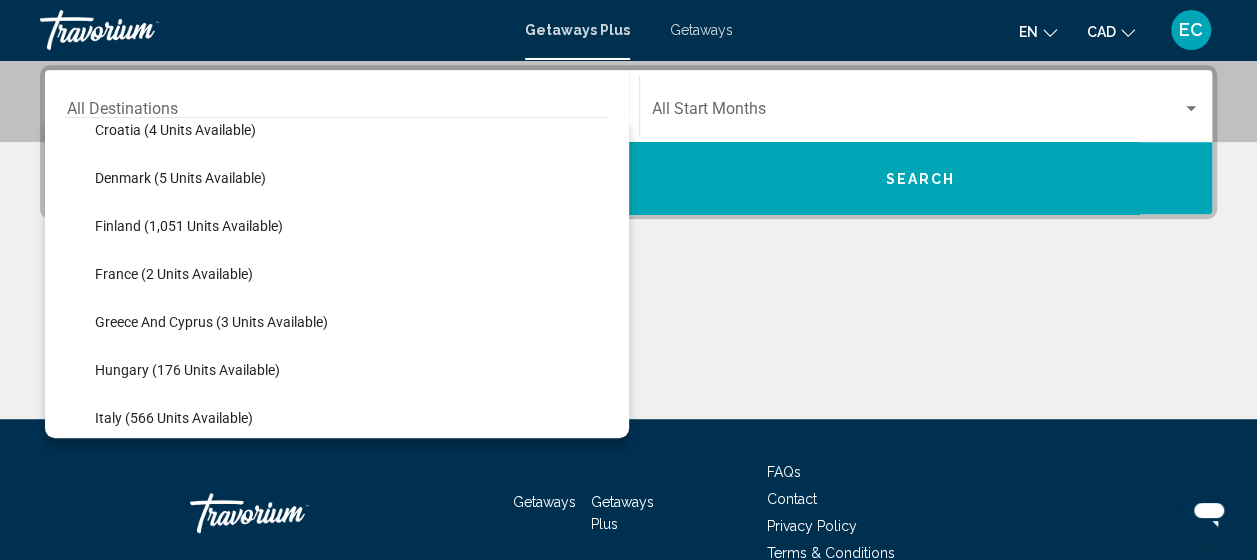 scroll, scrollTop: 410, scrollLeft: 0, axis: vertical 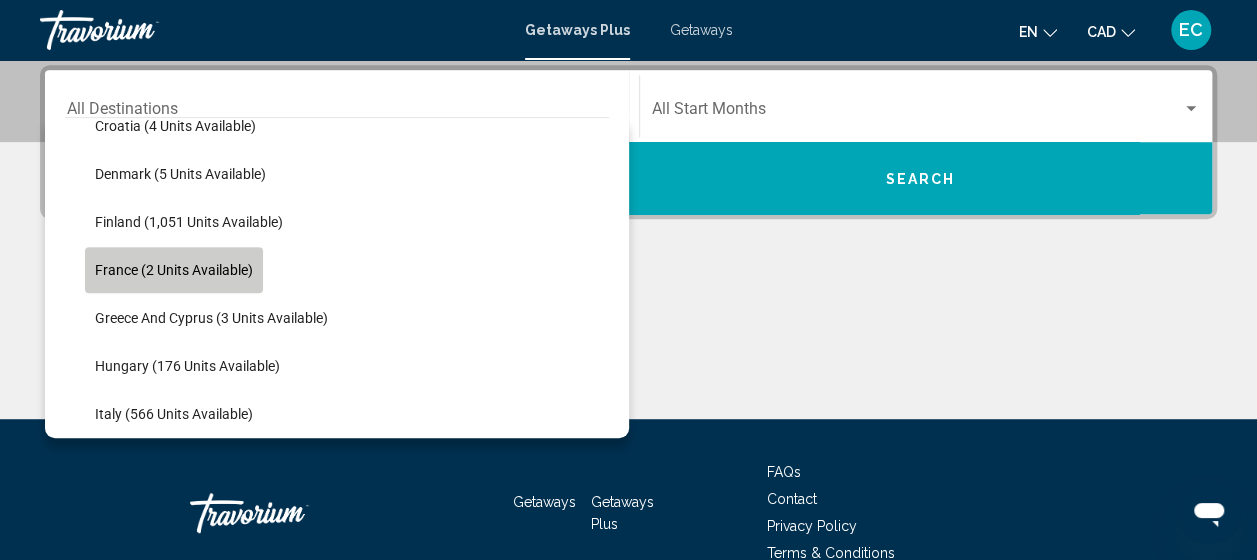 click on "France (2 units available)" 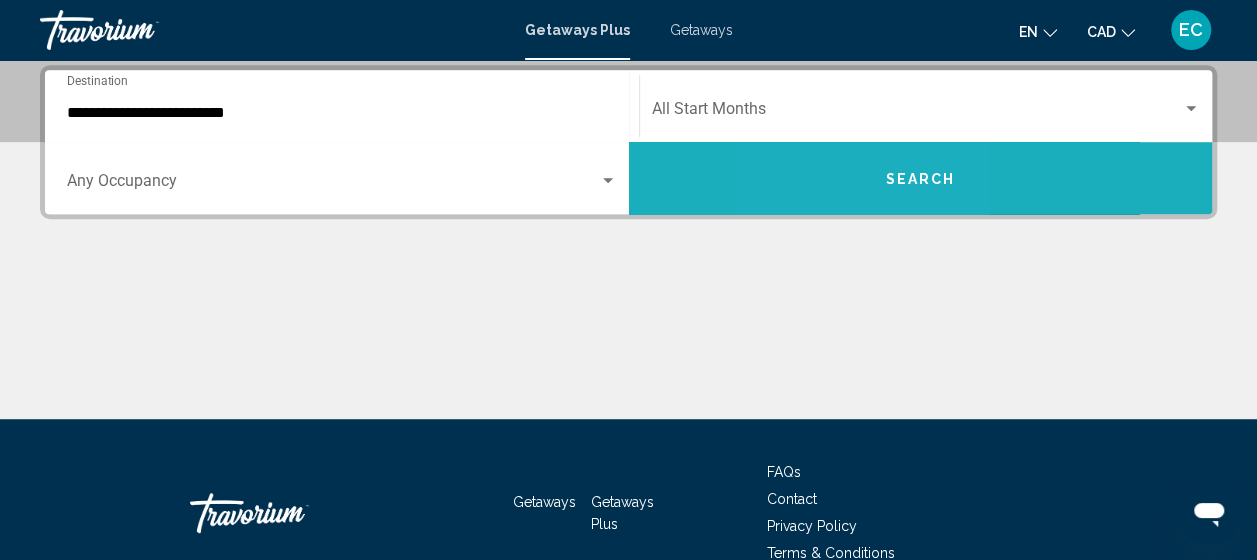 click on "Search" at bounding box center [921, 178] 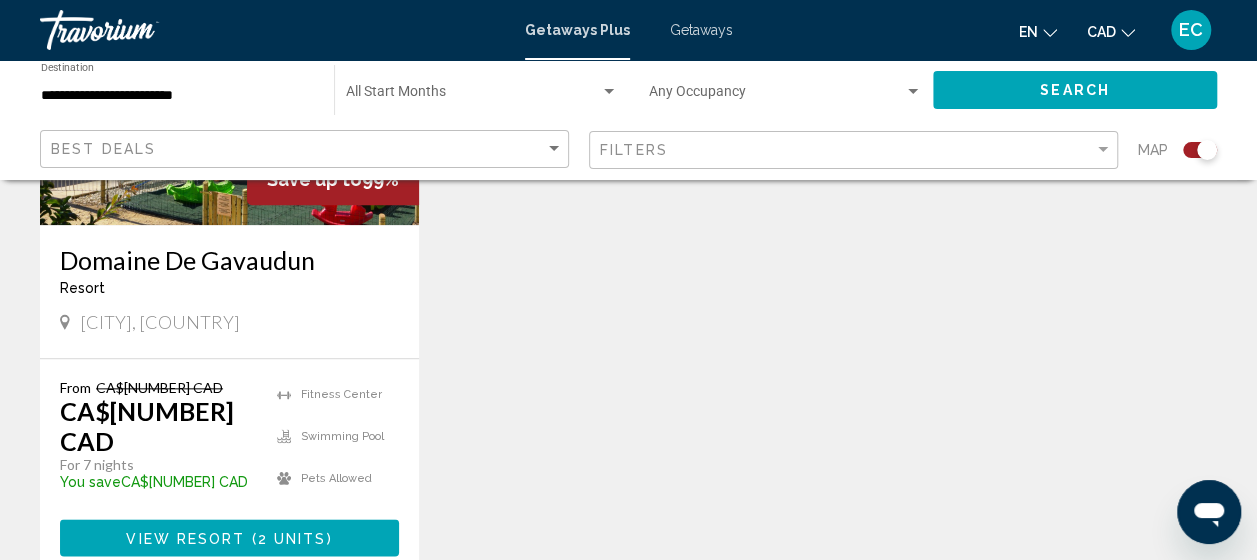 scroll, scrollTop: 998, scrollLeft: 0, axis: vertical 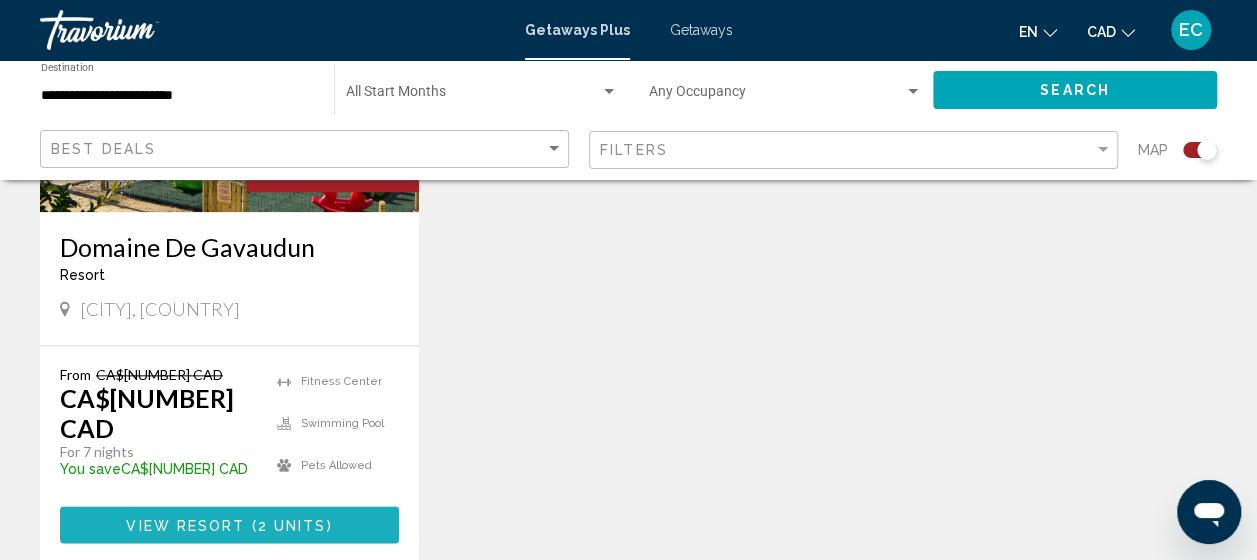 click on "View Resort" at bounding box center (185, 525) 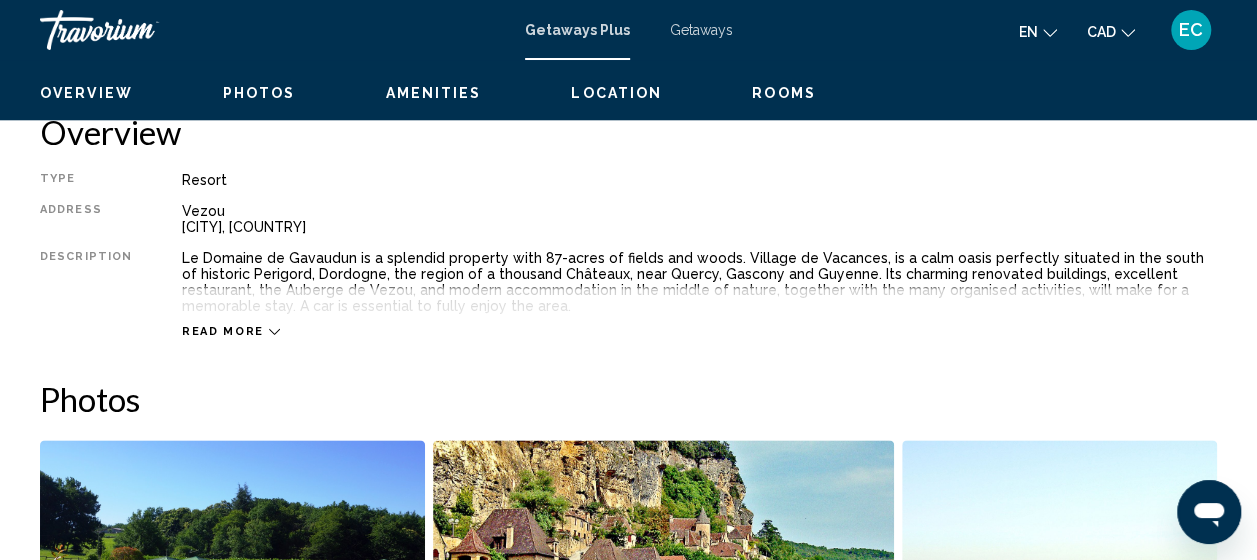 scroll, scrollTop: 255, scrollLeft: 0, axis: vertical 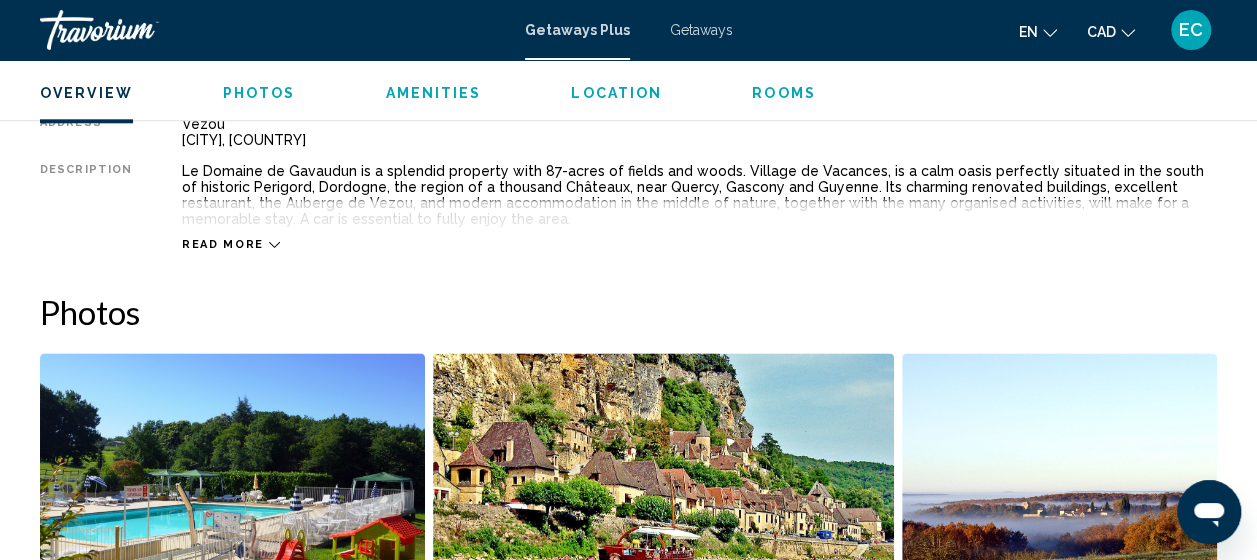 click 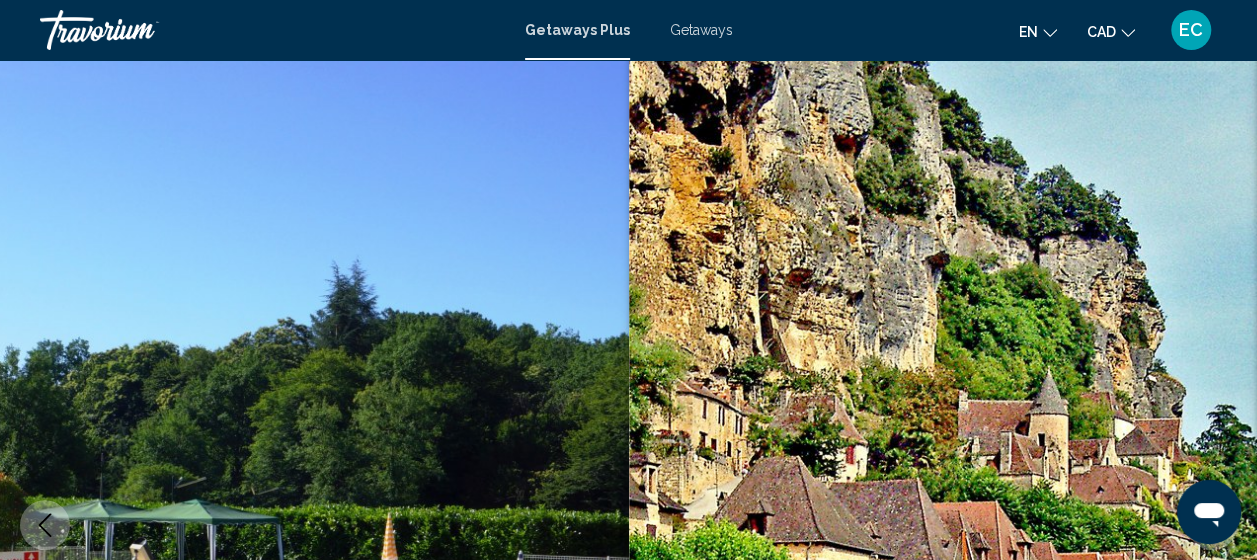 scroll, scrollTop: 0, scrollLeft: 0, axis: both 